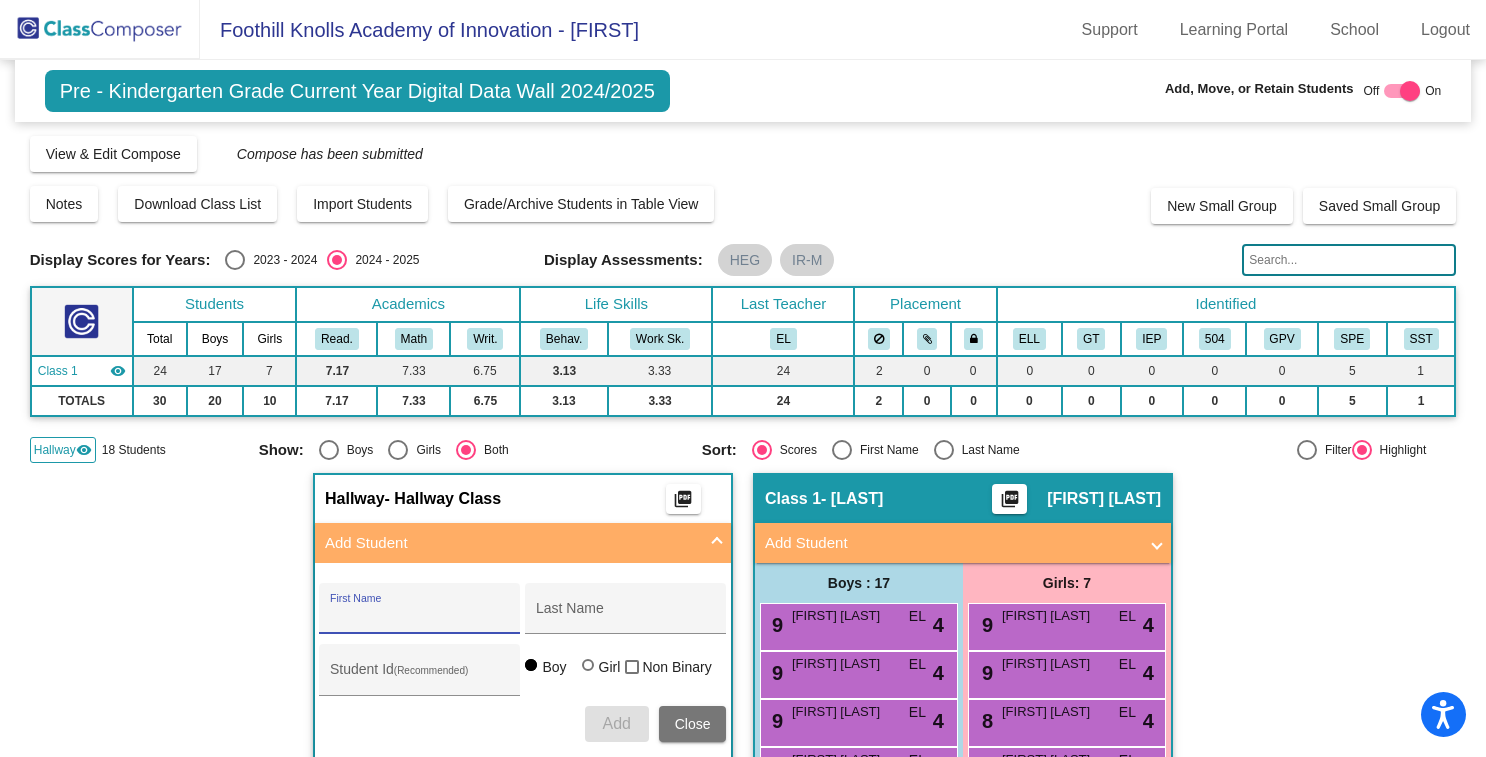 scroll, scrollTop: 0, scrollLeft: 0, axis: both 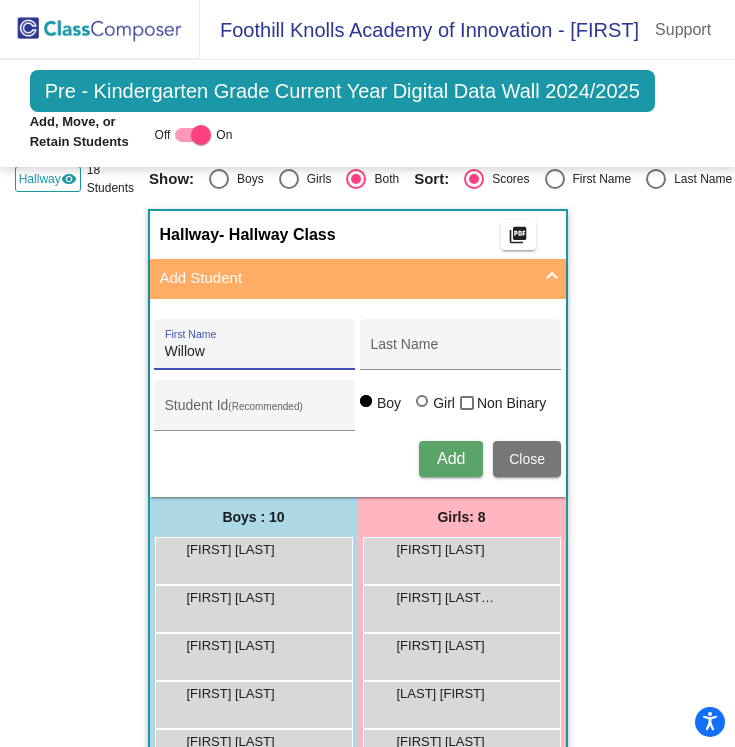 type on "Willow" 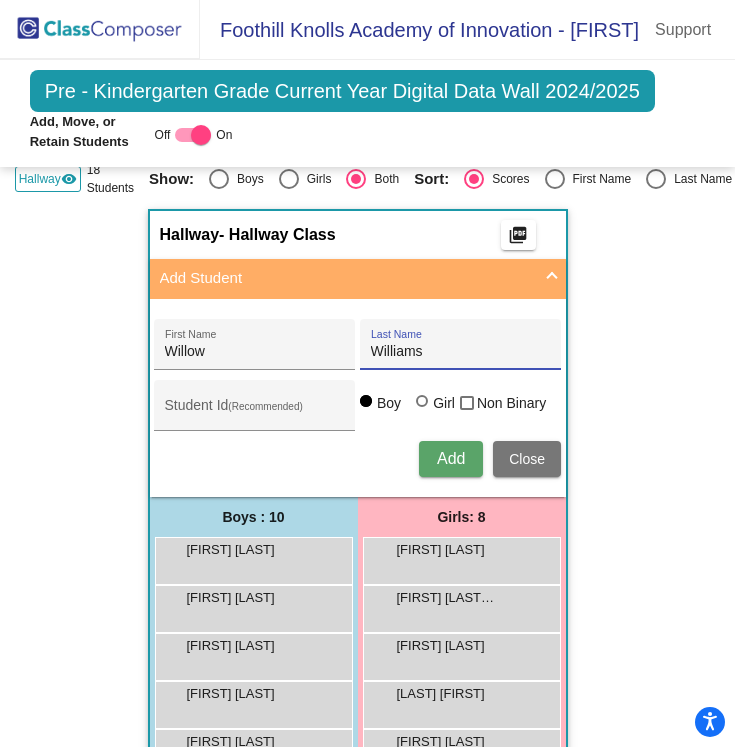 type on "Williams" 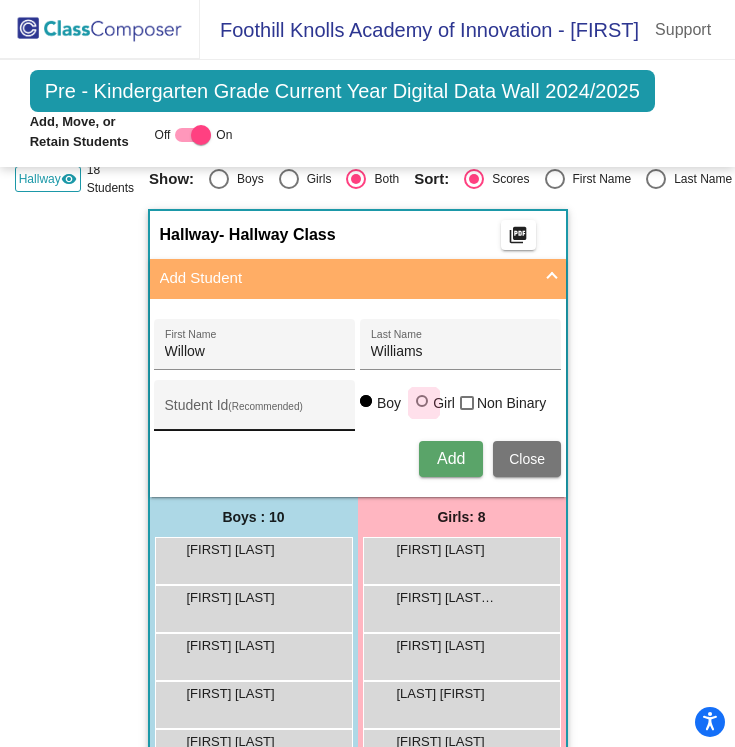 drag, startPoint x: 420, startPoint y: 390, endPoint x: 277, endPoint y: 418, distance: 145.71547 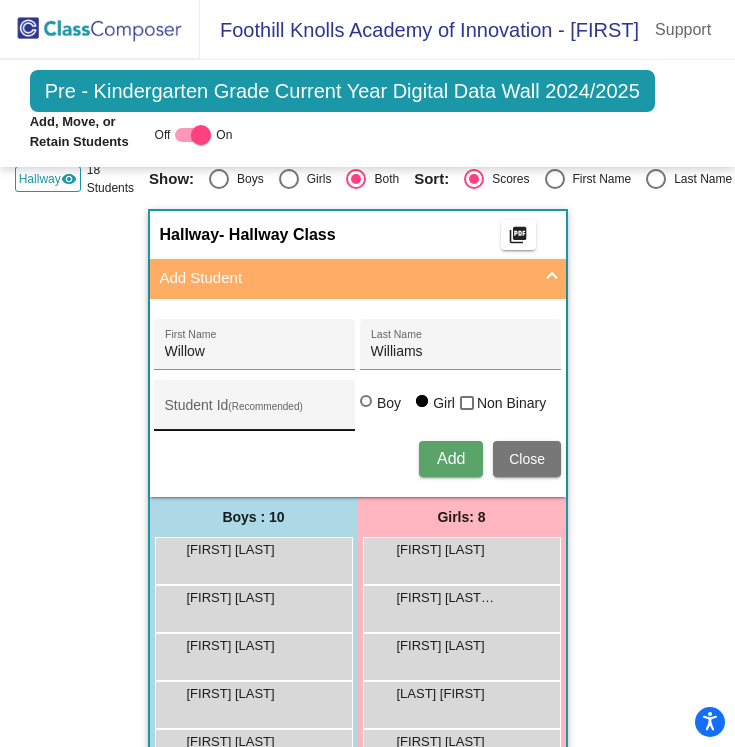 click on "Student Id  (Recommended)" at bounding box center (255, 413) 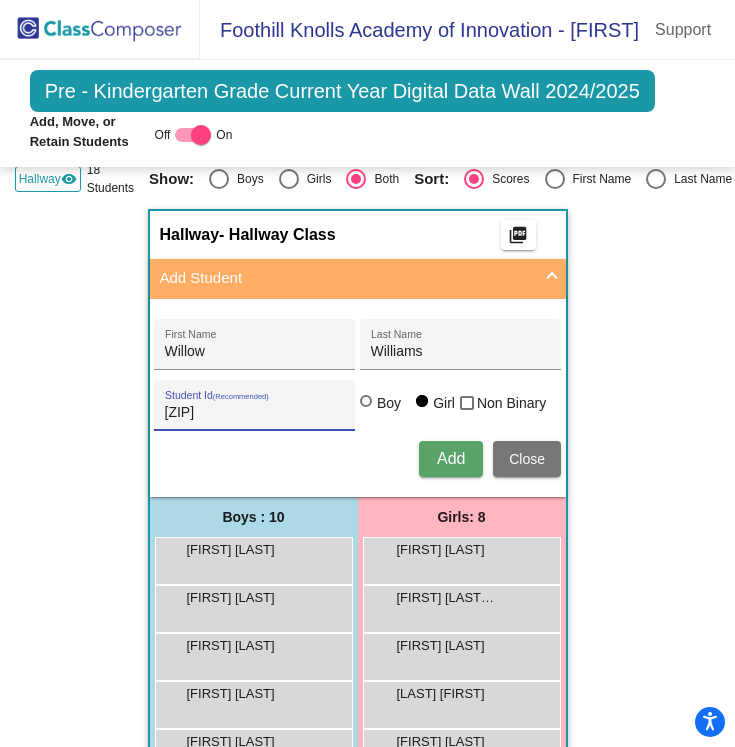 type on "[ZIP]" 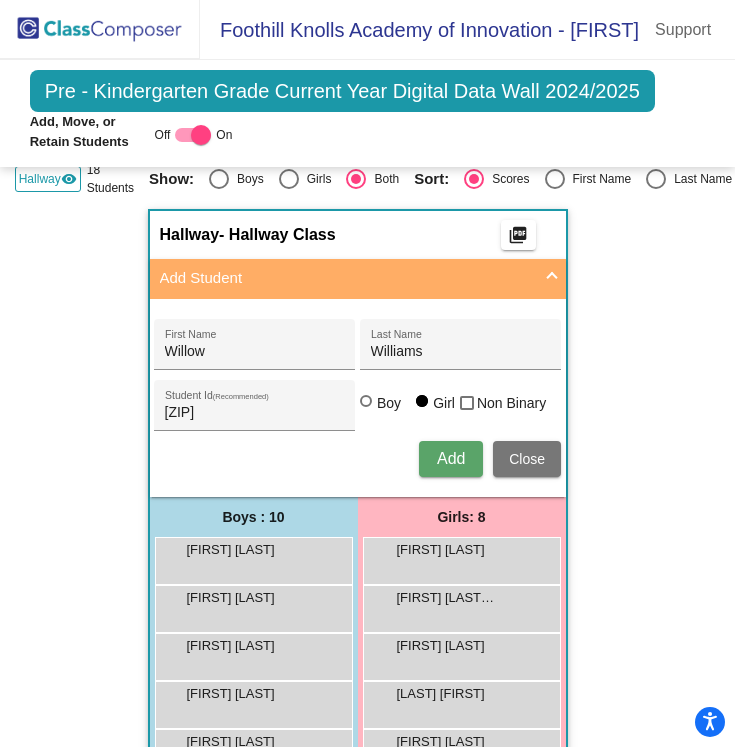 type 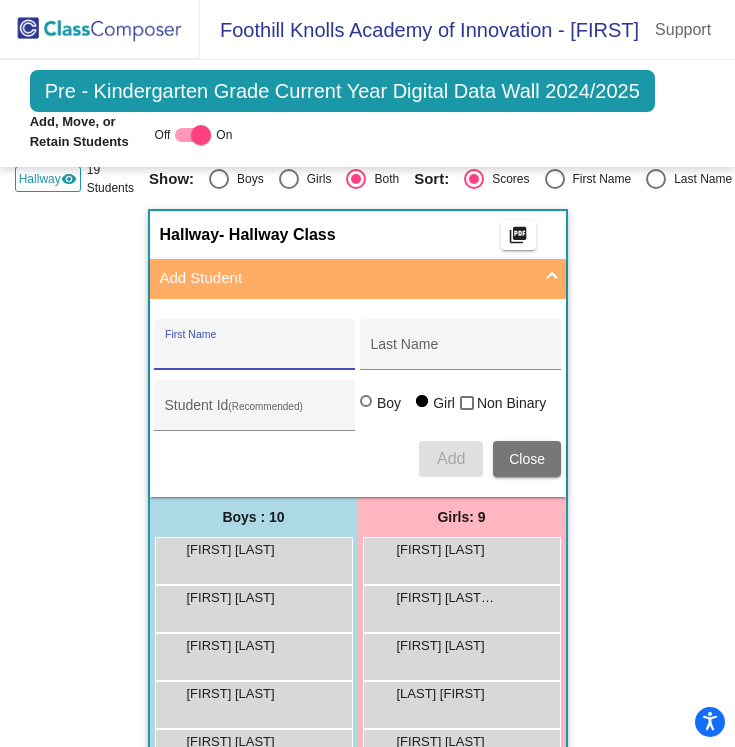 click on "First Name" at bounding box center (255, 352) 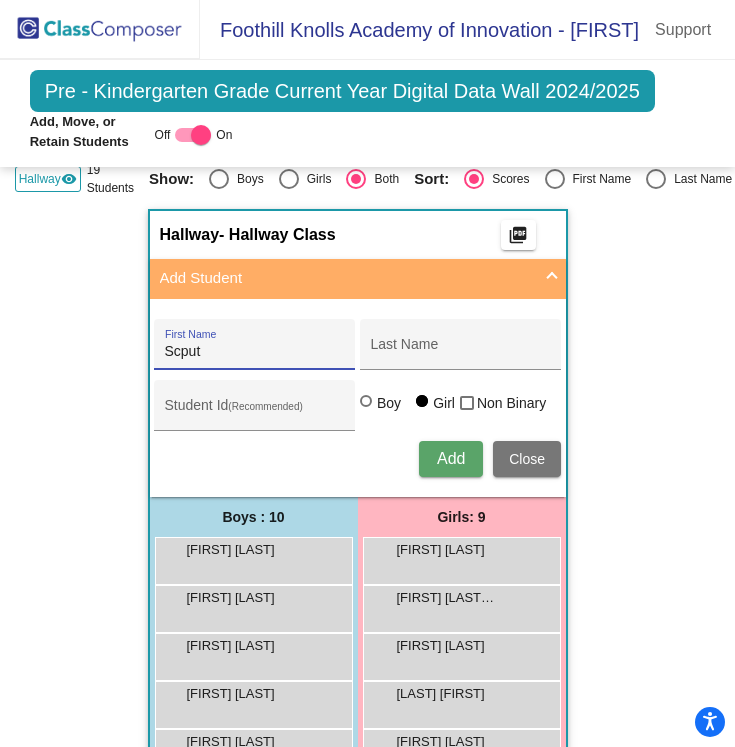 click on "Scput" at bounding box center [255, 352] 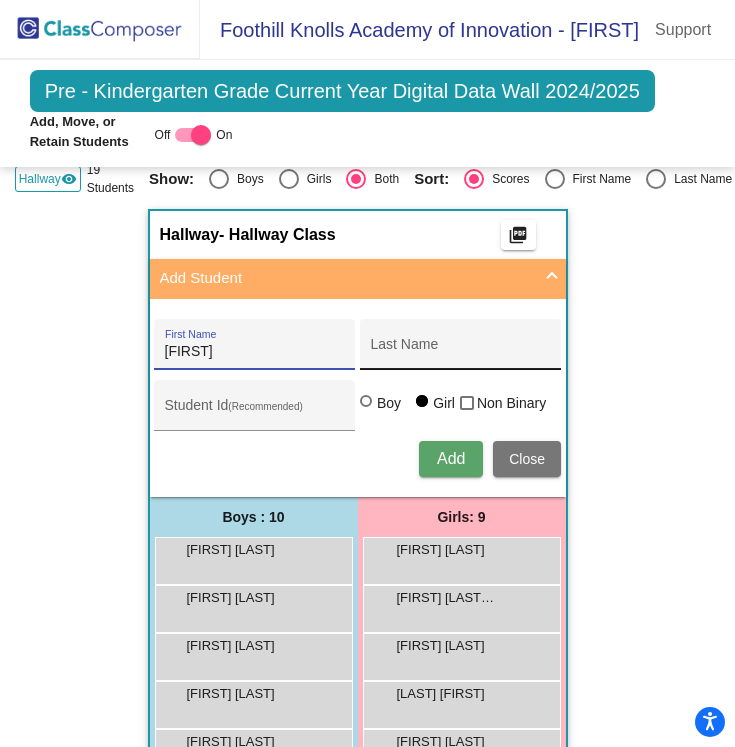 type on "[FIRST]" 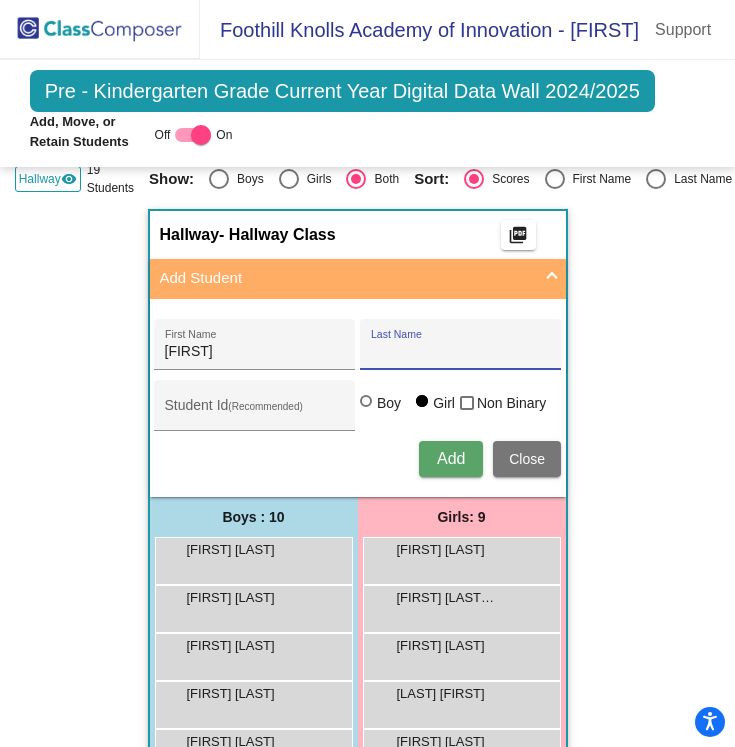 click on "Last Name" at bounding box center [461, 352] 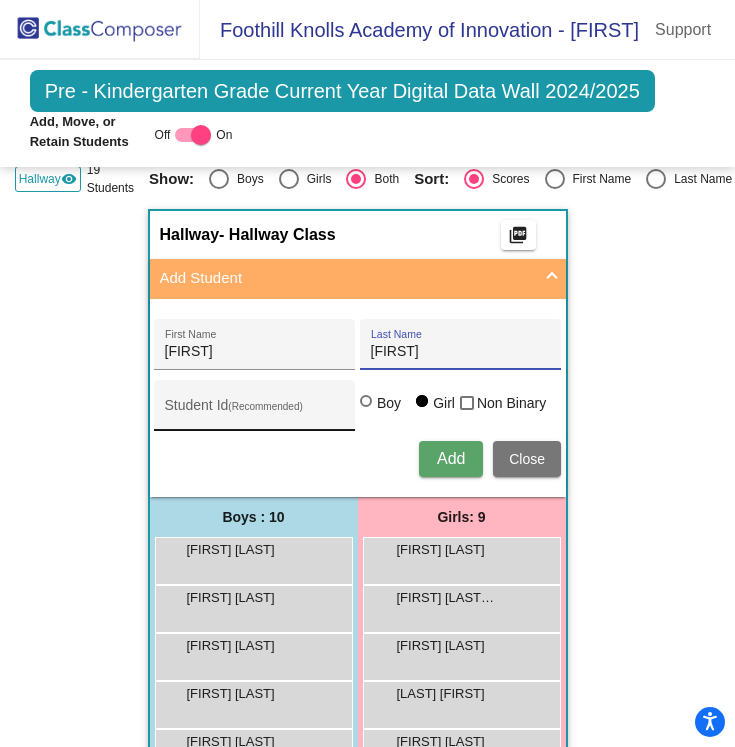 type on "[FIRST]" 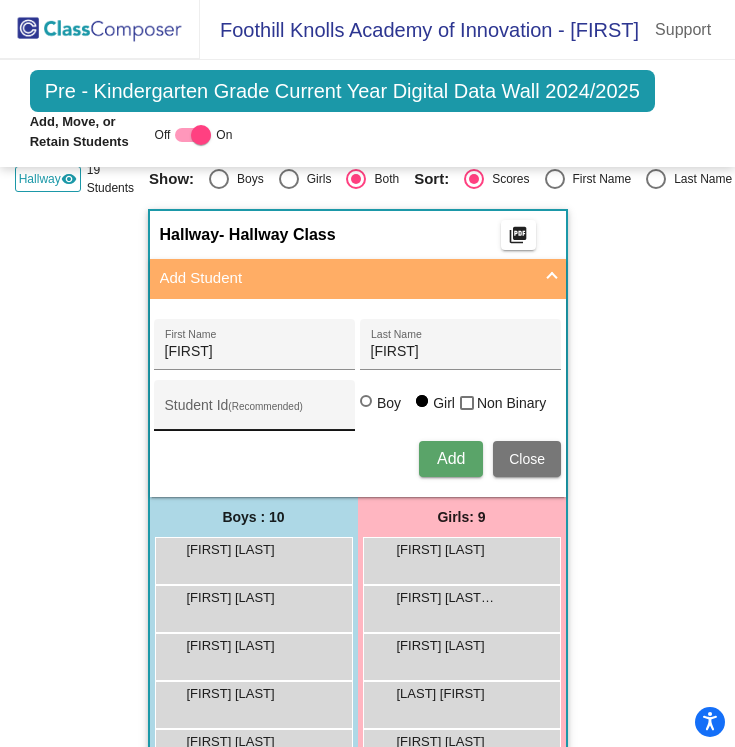 click on "Student Id  (Recommended)" at bounding box center [255, 410] 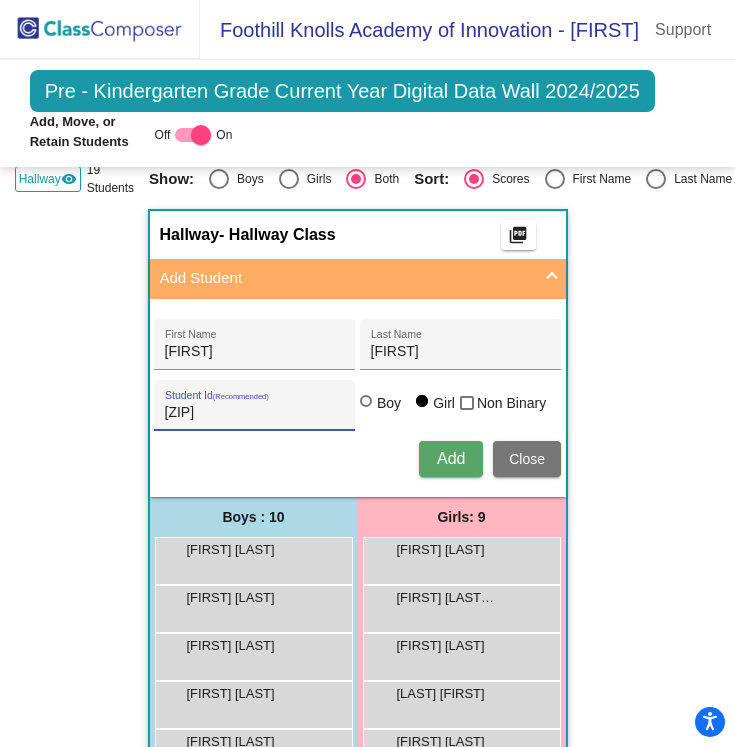 type on "[ZIP]" 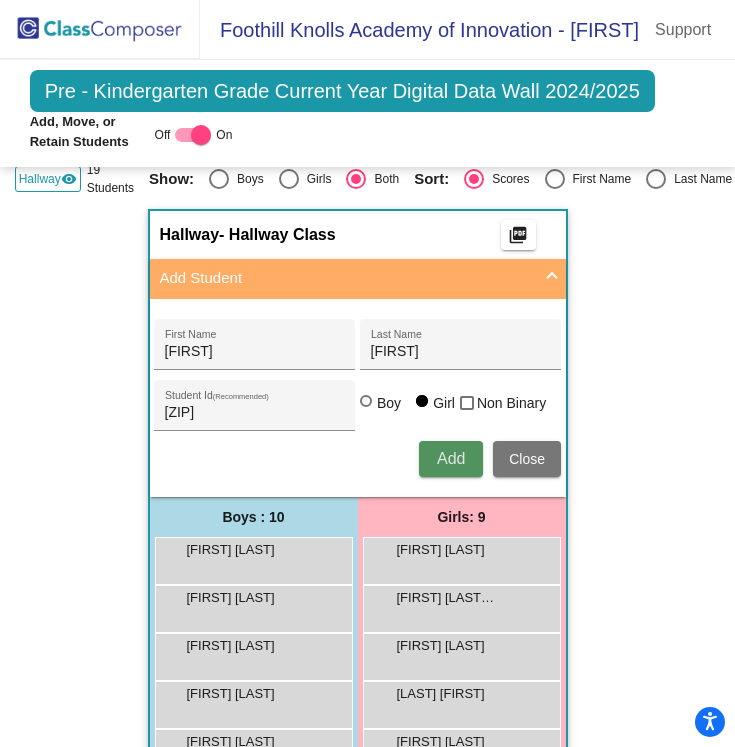 click on "Add" at bounding box center (451, 458) 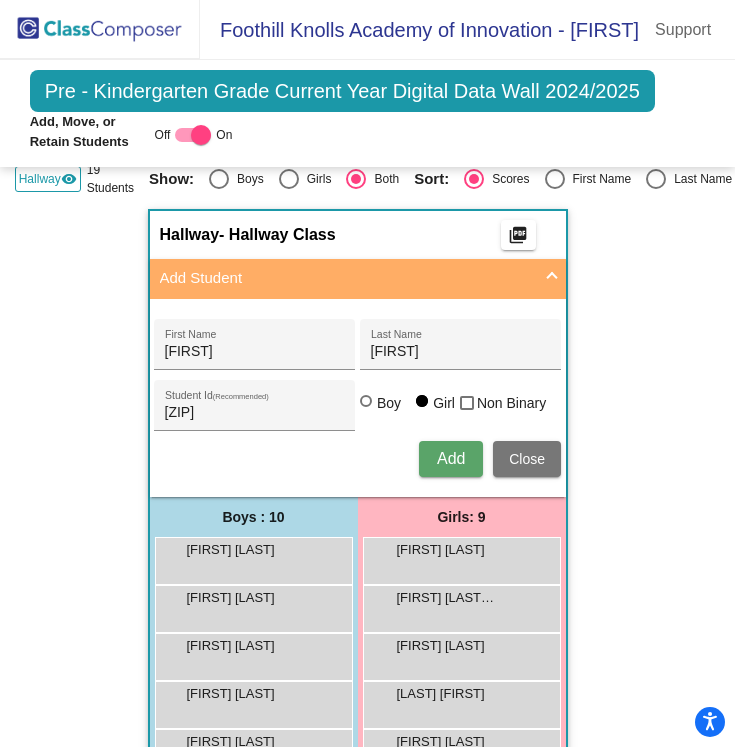 type 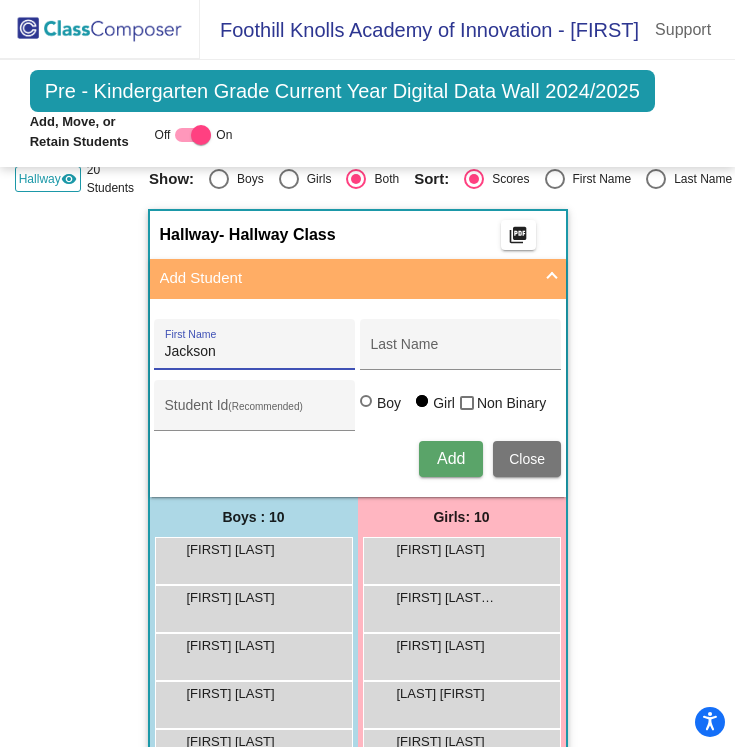 drag, startPoint x: 219, startPoint y: 347, endPoint x: 122, endPoint y: 343, distance: 97.082436 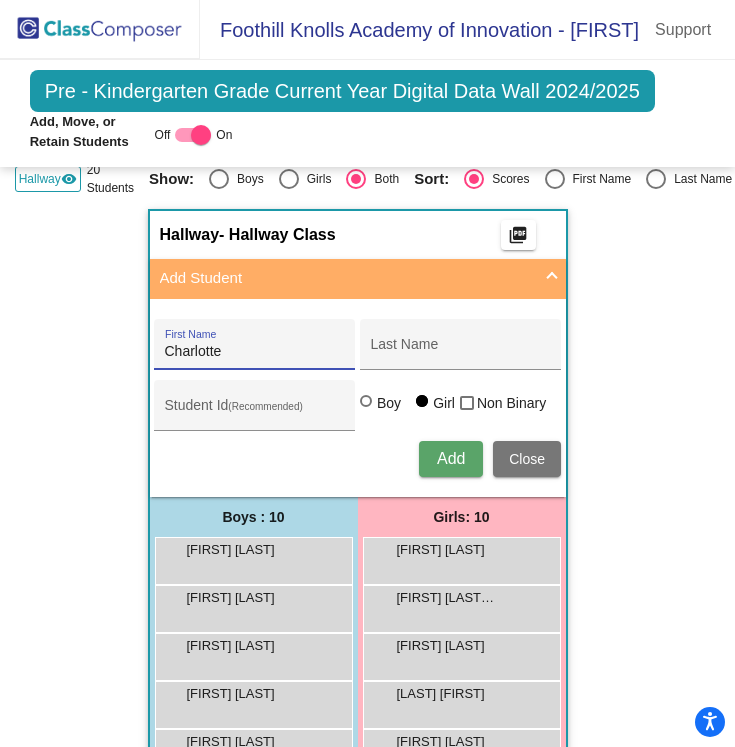 type on "Charlotte" 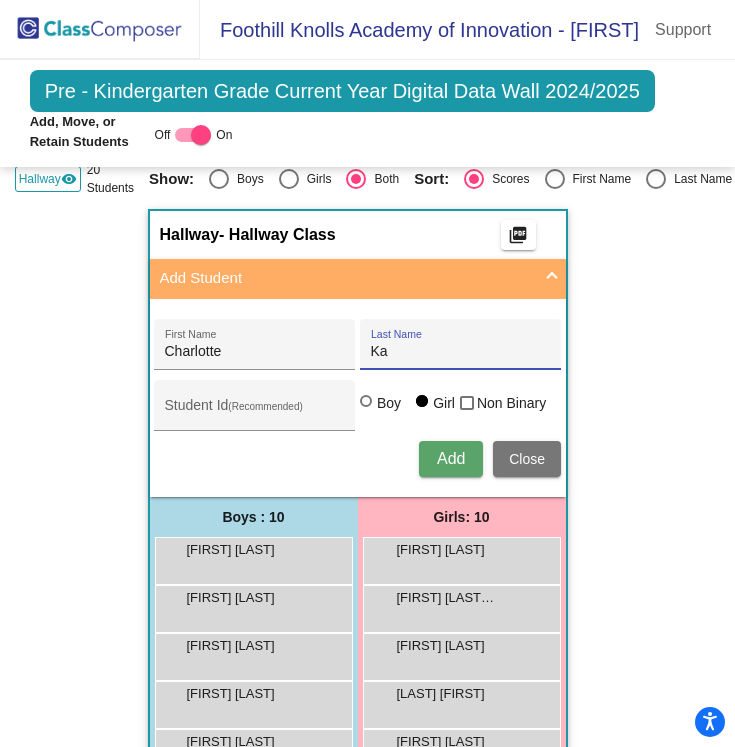 type on "K" 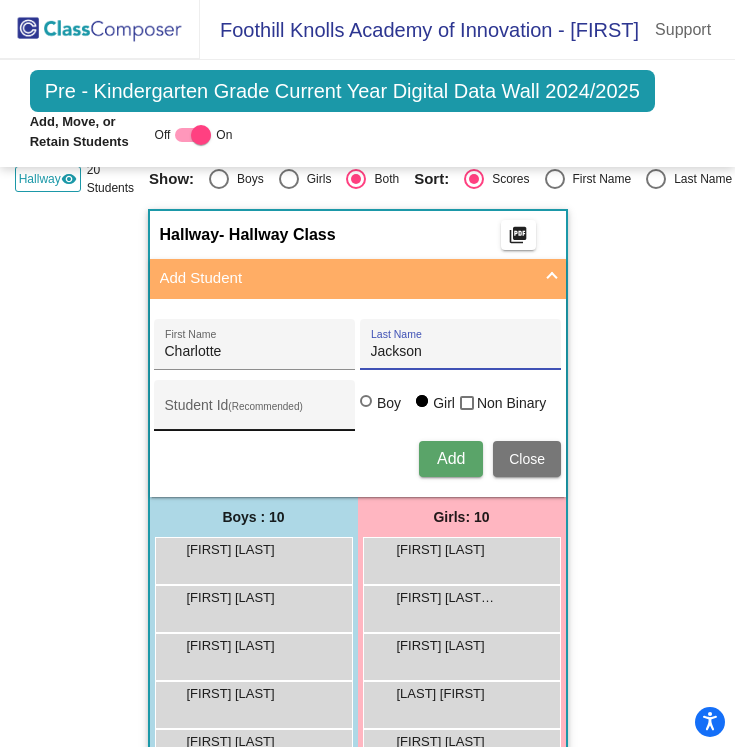 type on "Jackson" 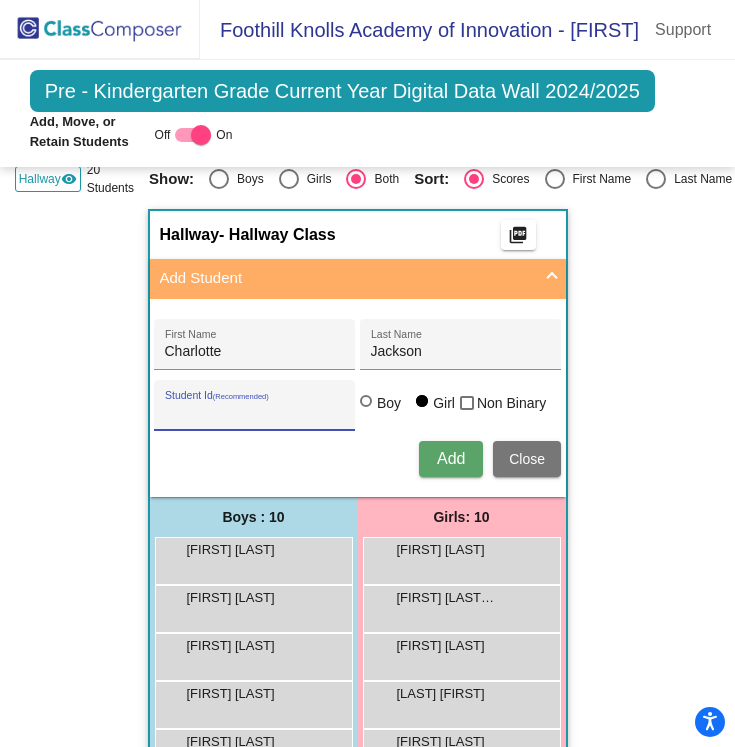 click on "Student Id  (Recommended)" at bounding box center (255, 413) 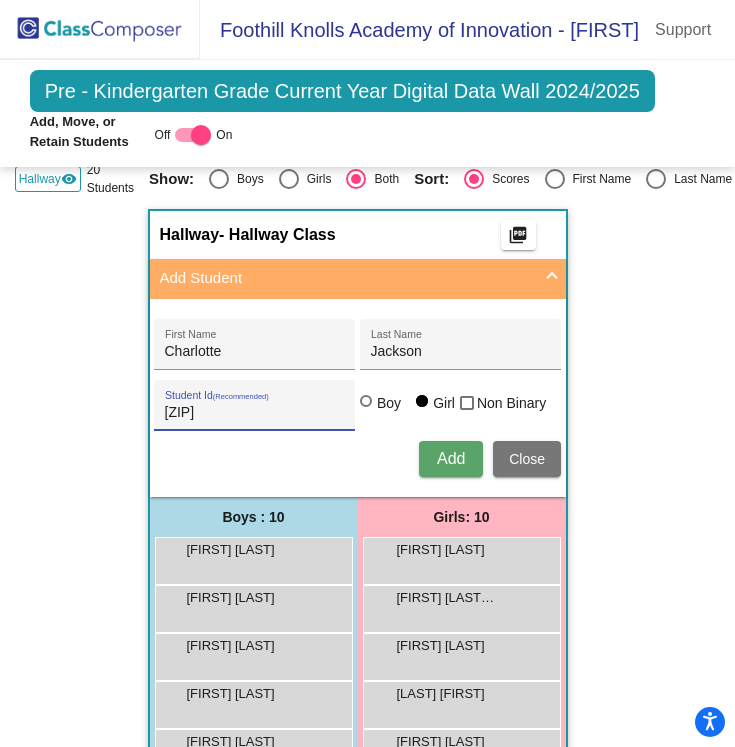 type on "[ZIP]" 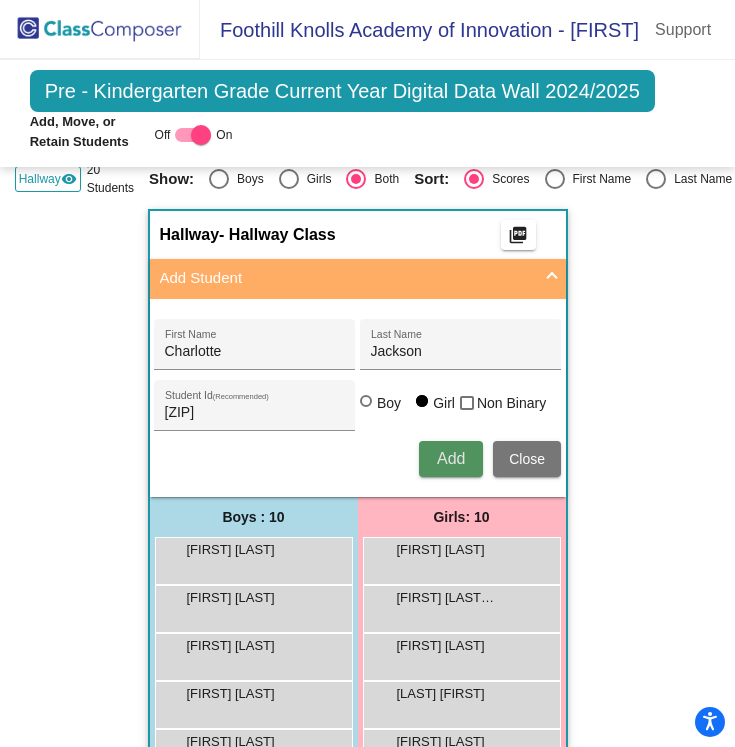 click on "Add" at bounding box center [451, 458] 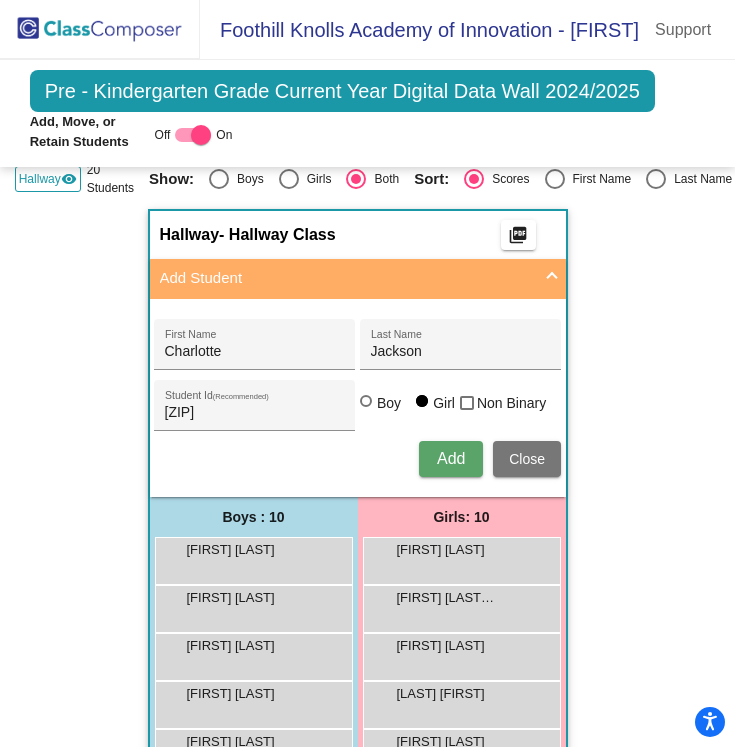 type 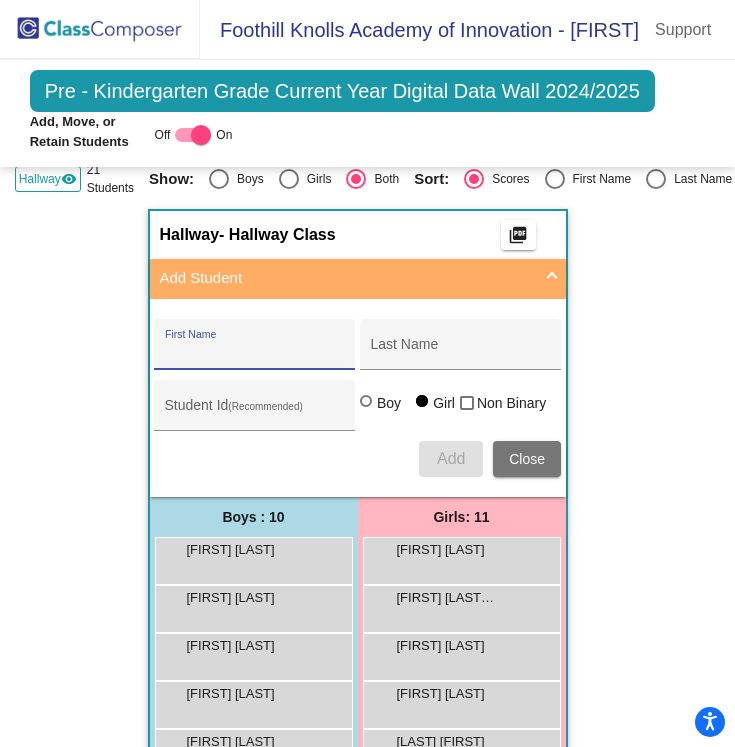 paste on "[LAST], [FIRST]" 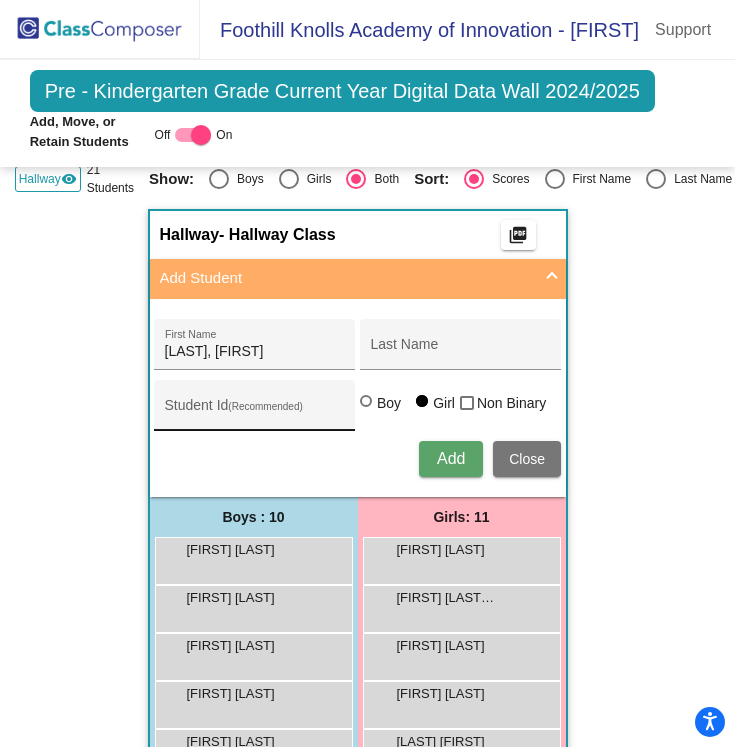 click on "Student Id  (Recommended)" at bounding box center [255, 410] 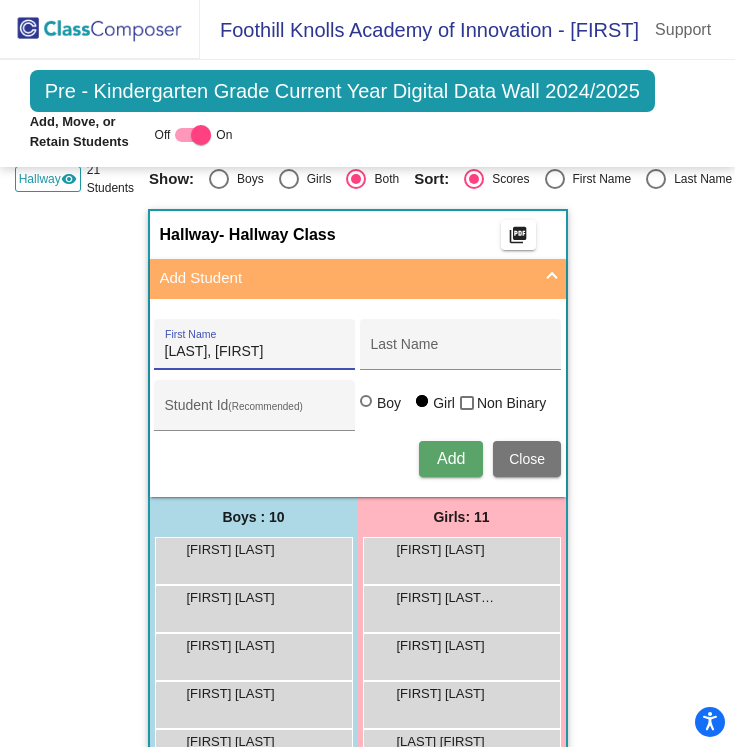 drag, startPoint x: 239, startPoint y: 339, endPoint x: 175, endPoint y: 346, distance: 64.381676 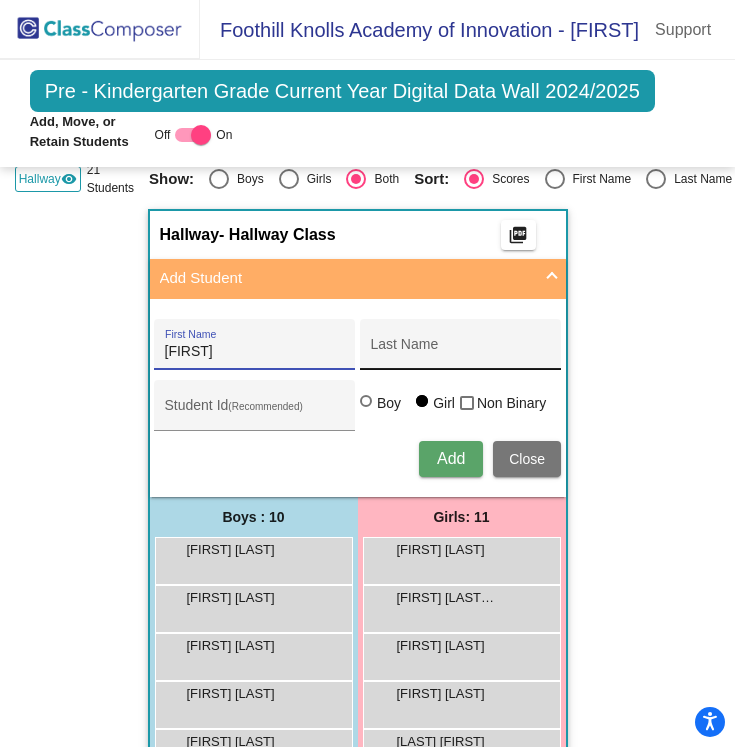 type on "[FIRST]" 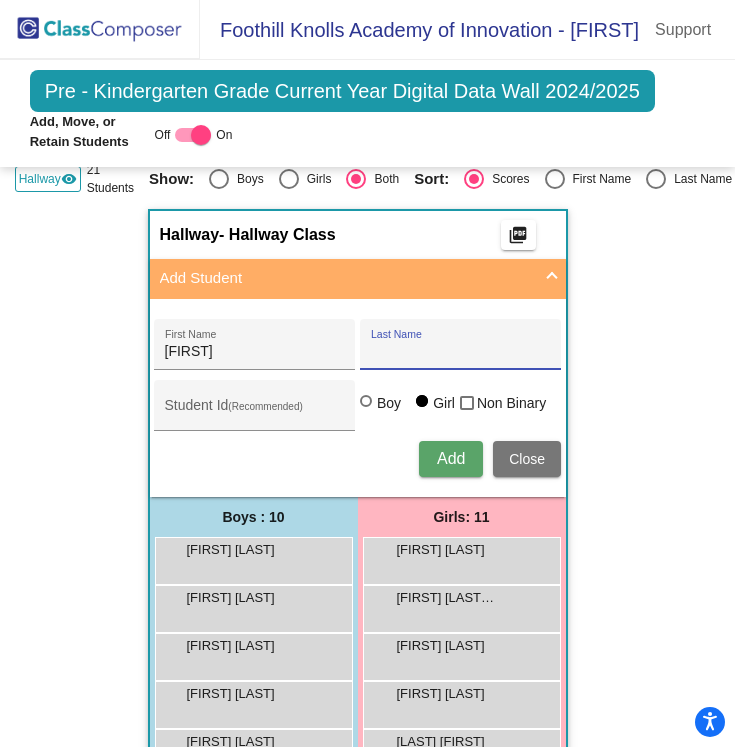 click on "Last Name" at bounding box center (461, 352) 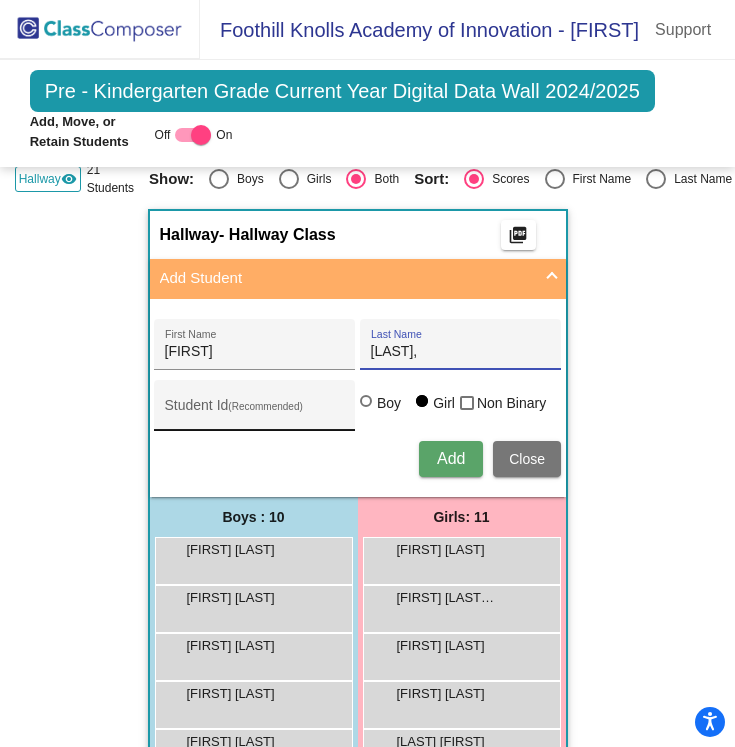 type on "[LAST]," 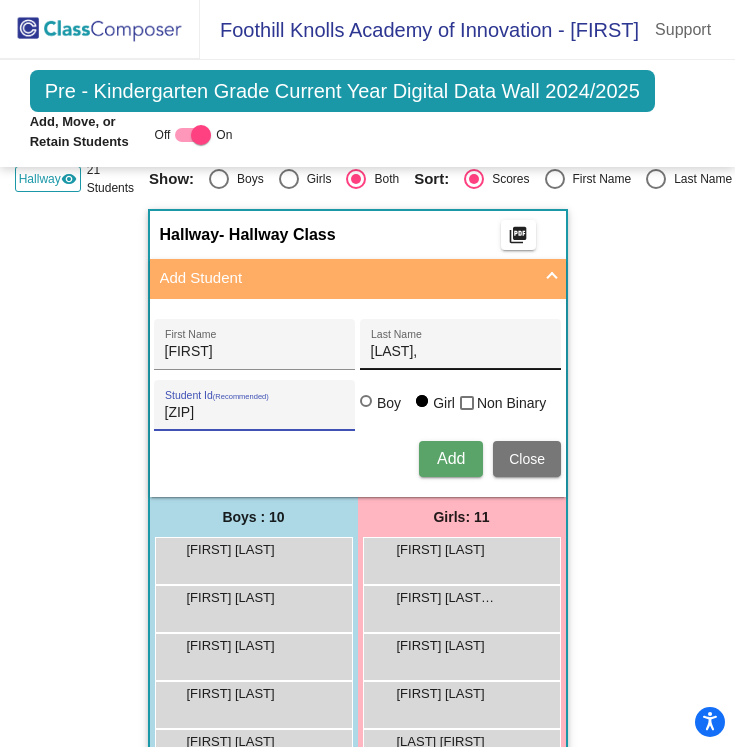 type on "[ZIP]" 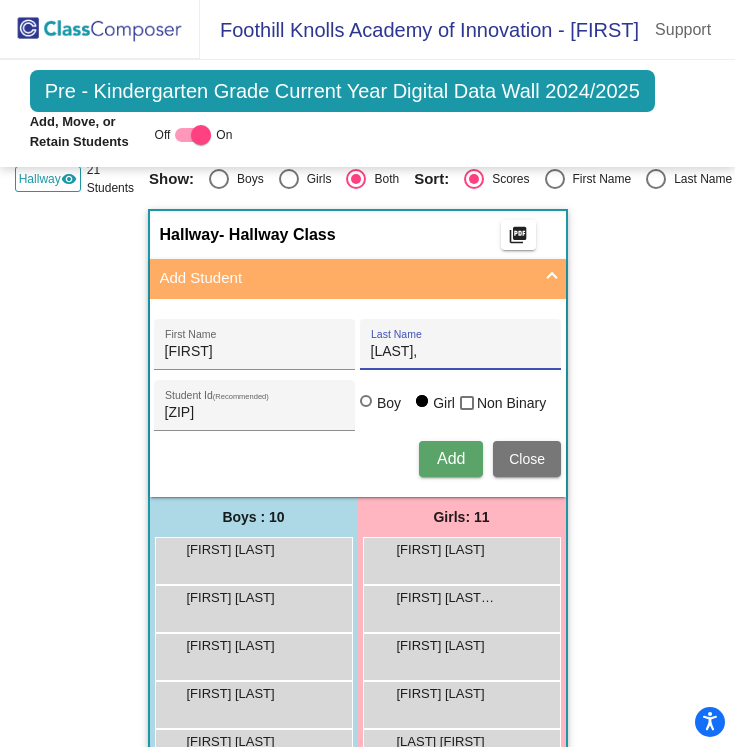 click on "[LAST]," at bounding box center [461, 352] 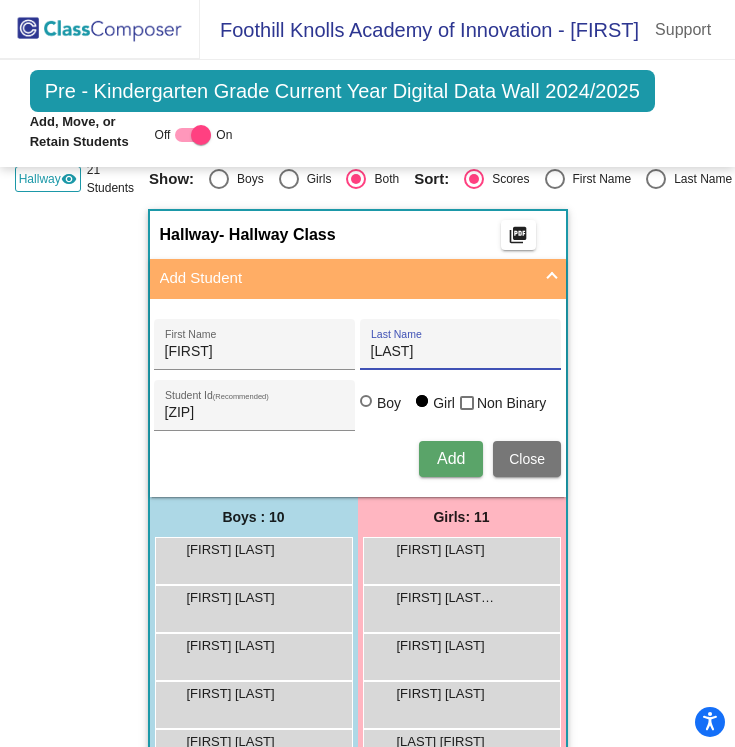 type on "[LAST]" 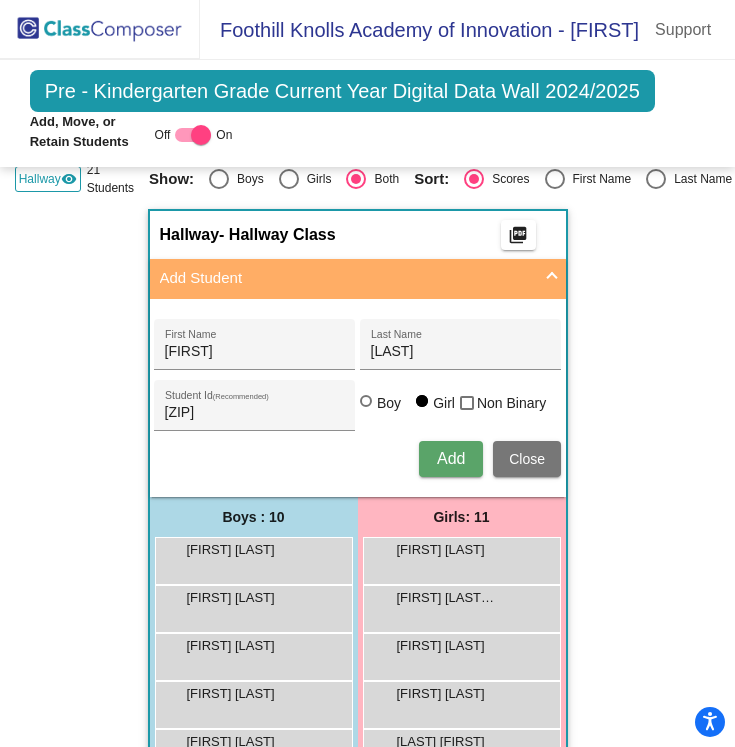 type 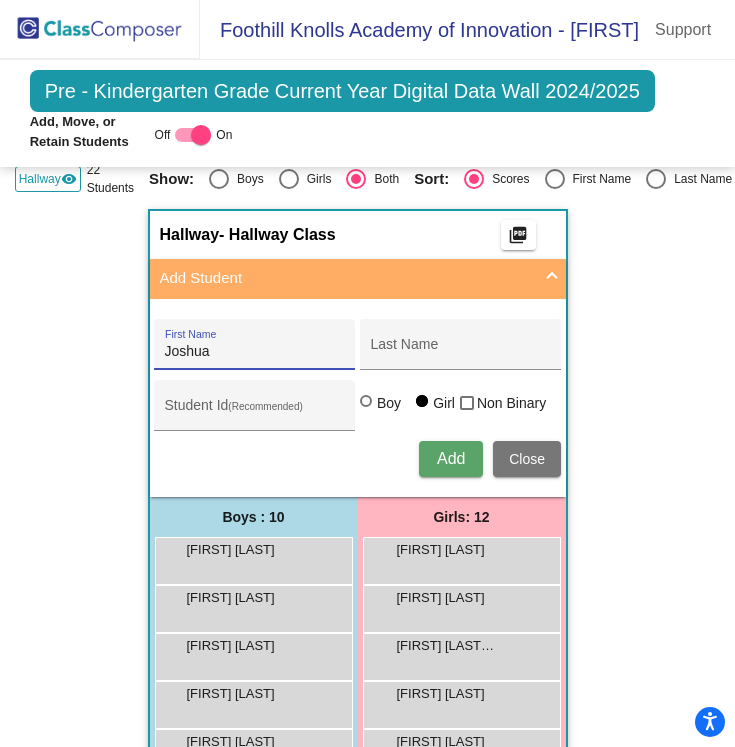 type on "Joshua" 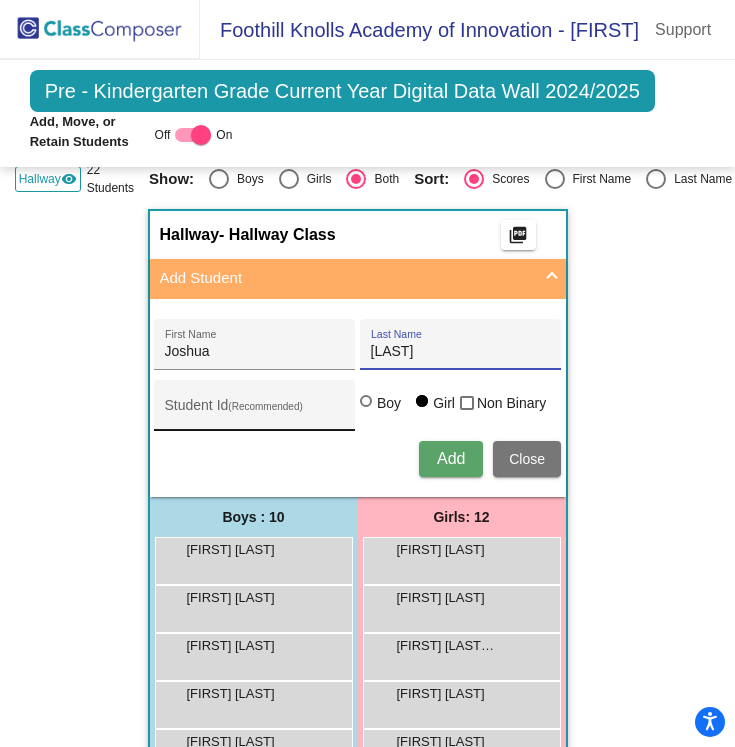 type on "[LAST]" 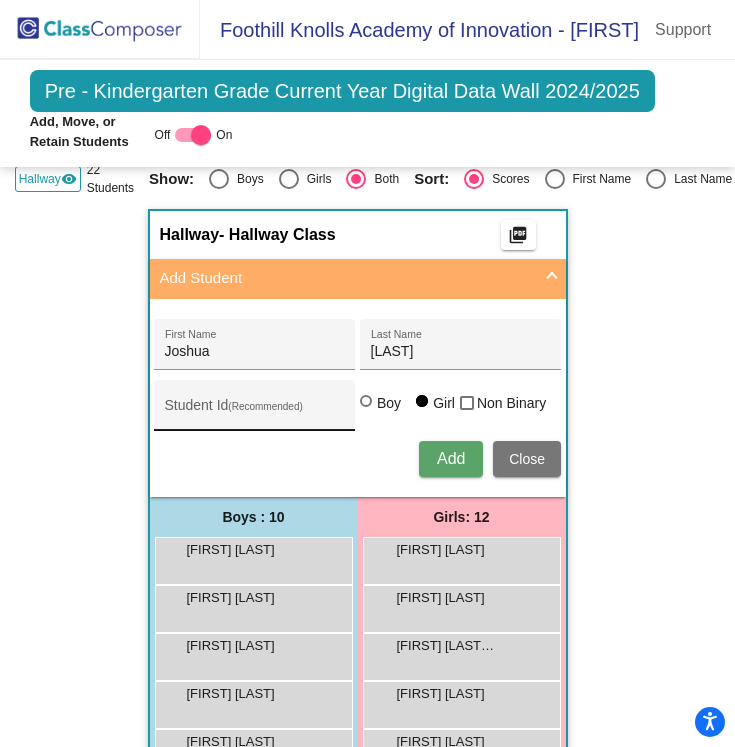click on "Student Id  (Recommended)" at bounding box center (255, 410) 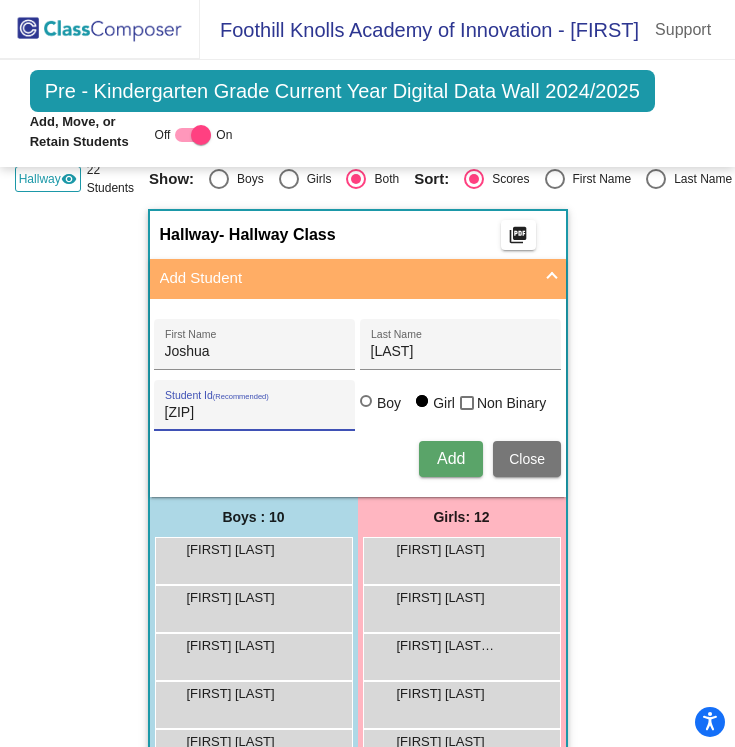 type on "[ZIP]" 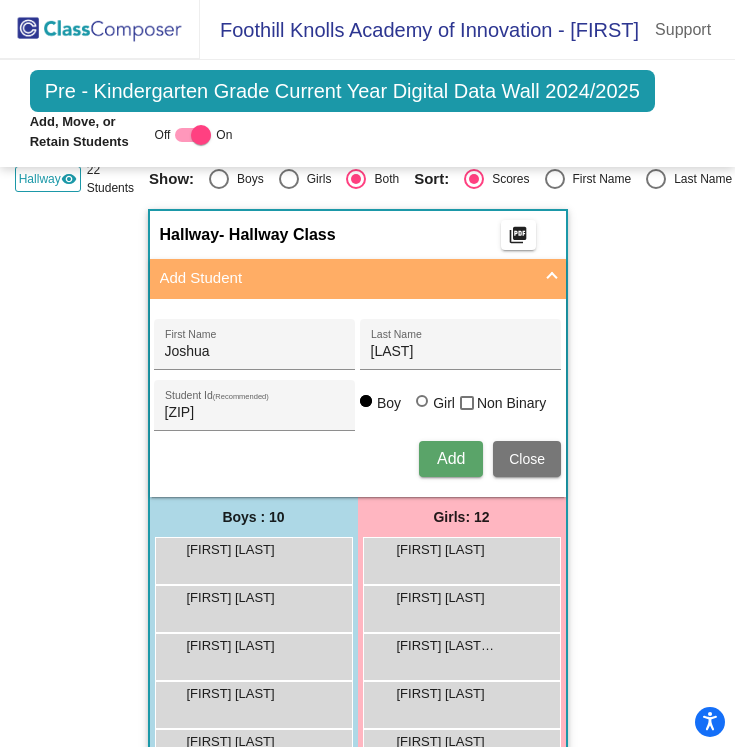 click on "Add" at bounding box center (451, 459) 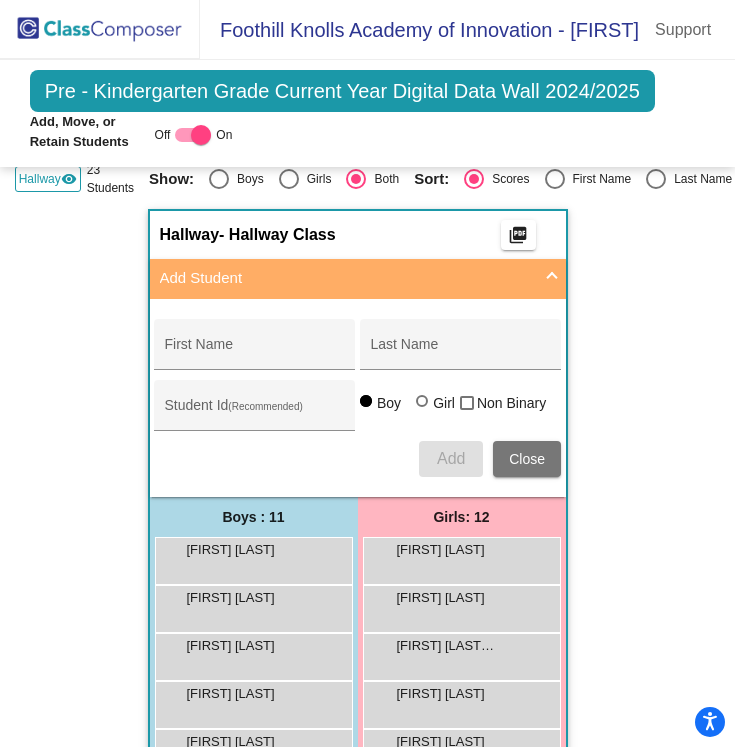 click on "Boy   Girl   Non Binary" at bounding box center [453, 406] 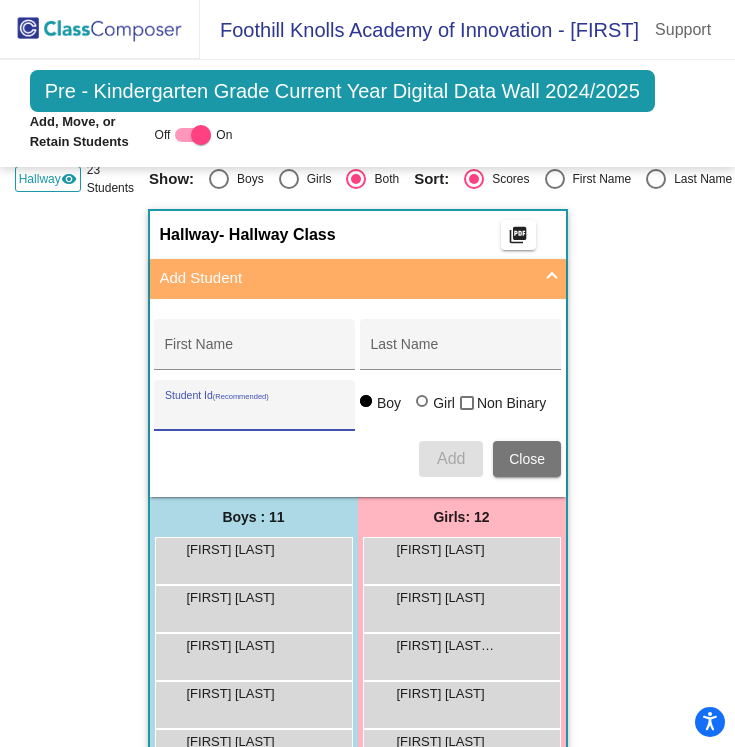 click on "Student Id  (Recommended)" at bounding box center [255, 413] 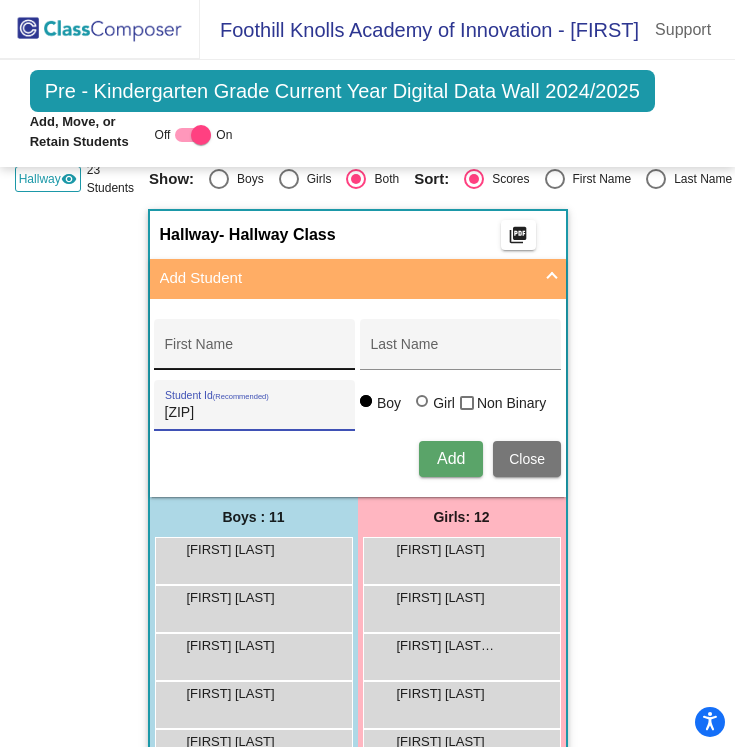 type on "[ZIP]" 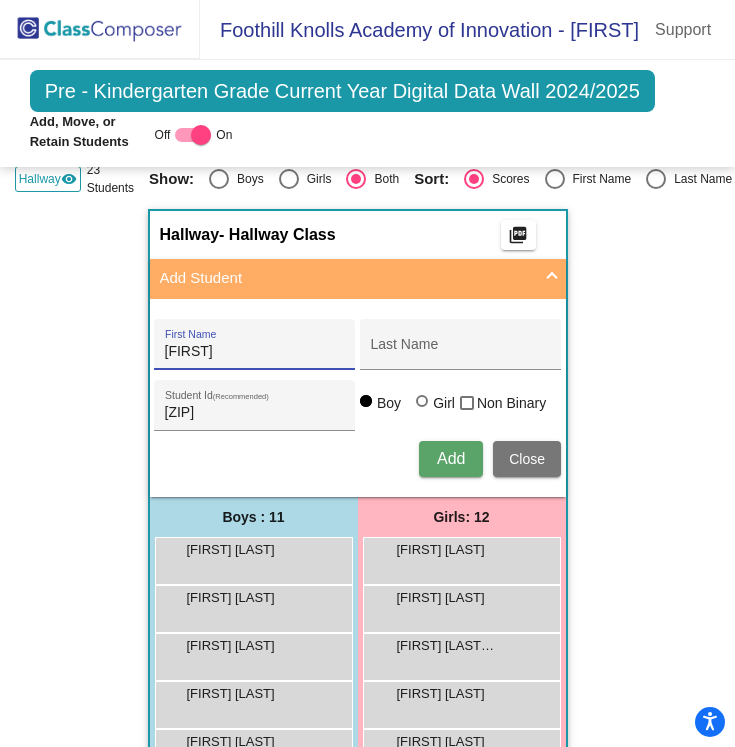 type on "[FIRST]" 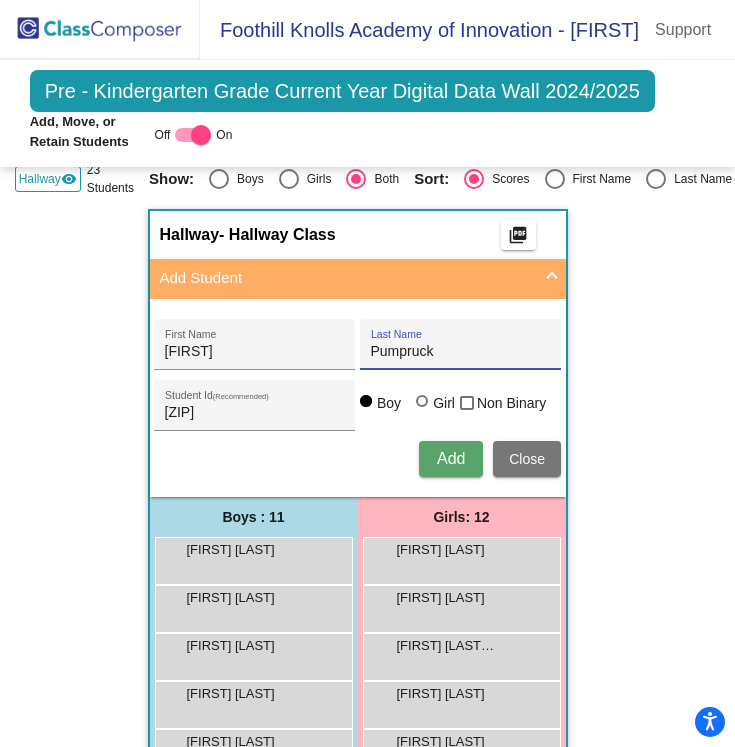 type on "Pumpruck" 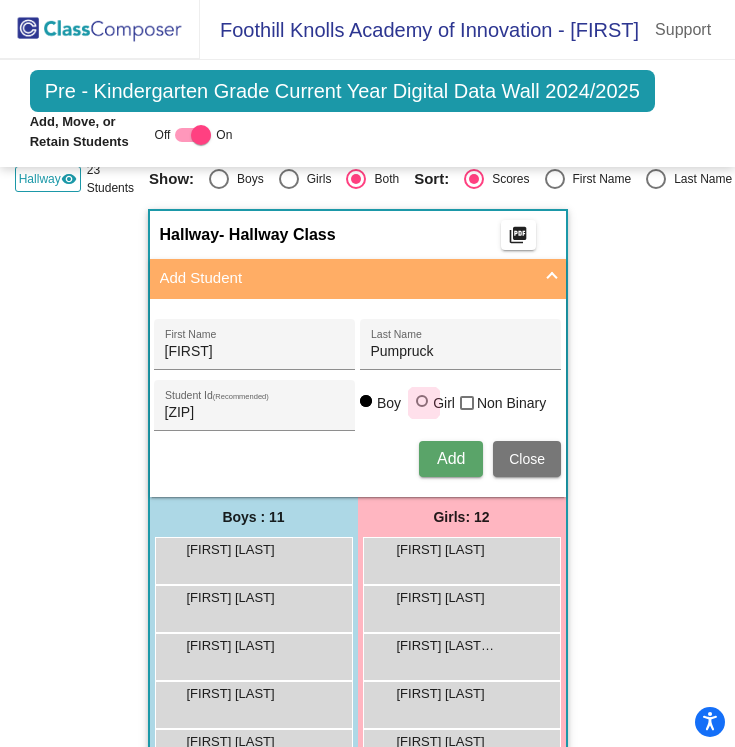 click at bounding box center (422, 401) 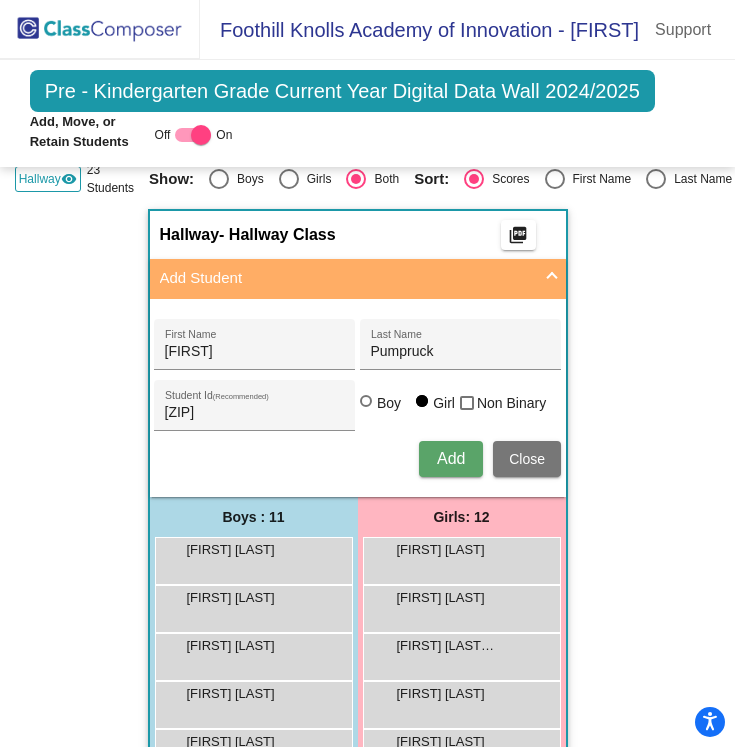 click on "Add" at bounding box center (451, 458) 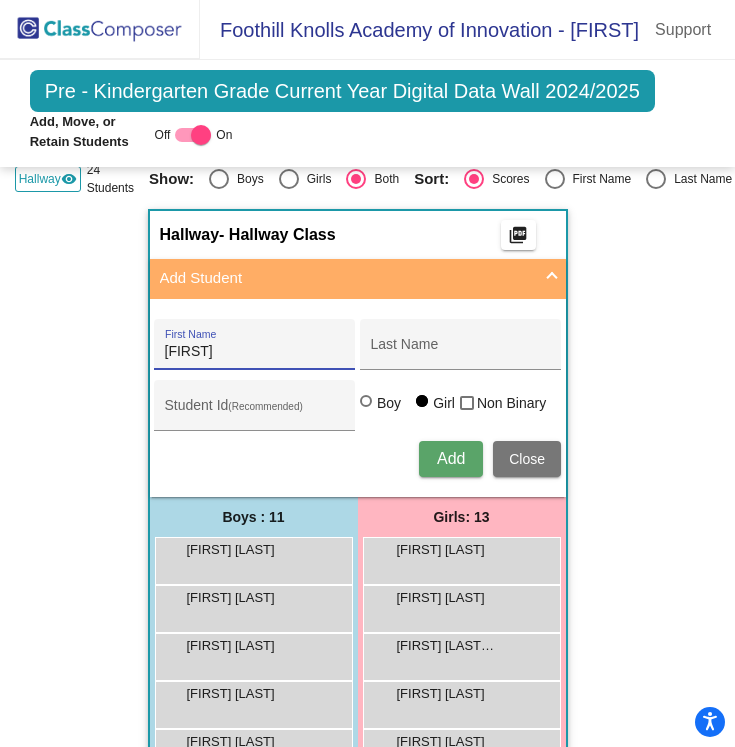 type on "[FIRST]" 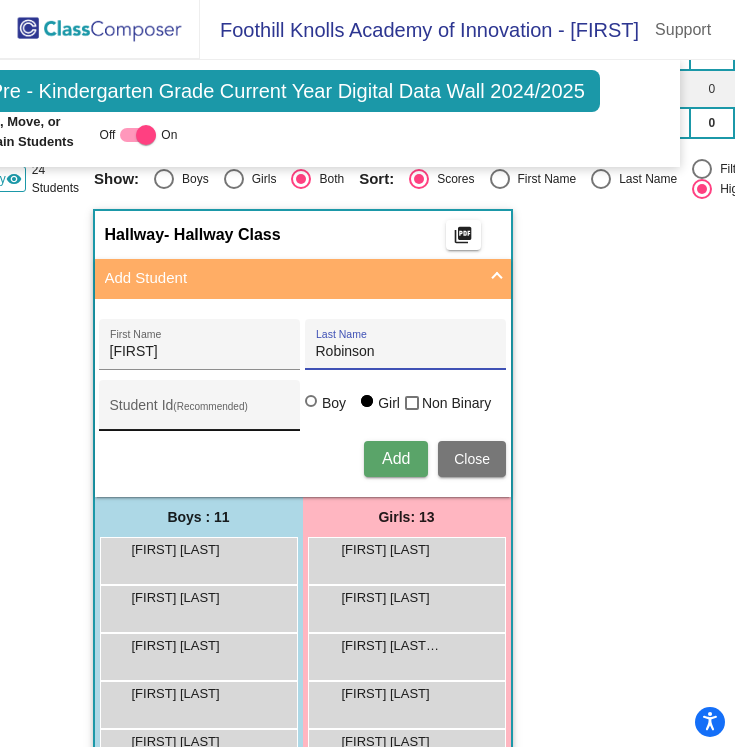 type on "Robinson" 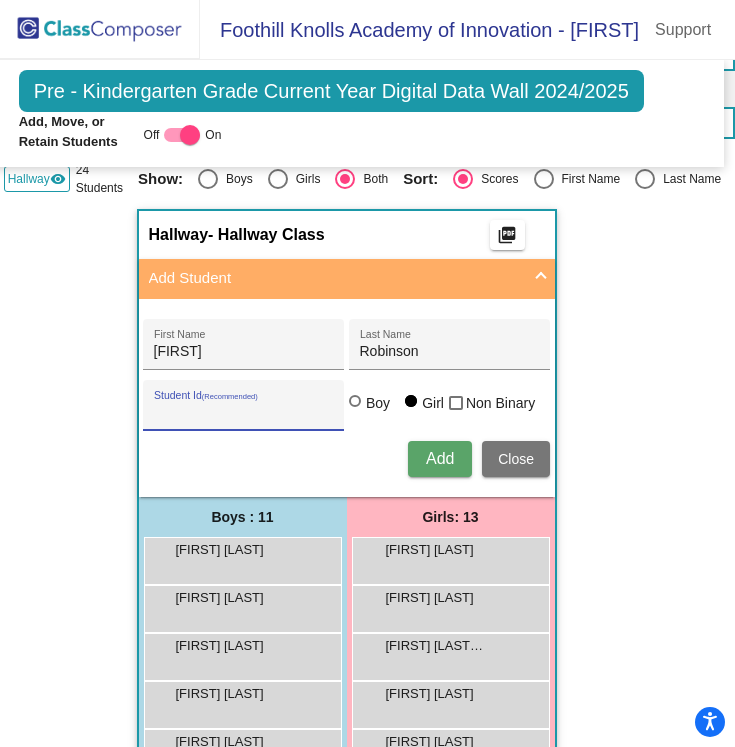 scroll, scrollTop: 448, scrollLeft: 4, axis: both 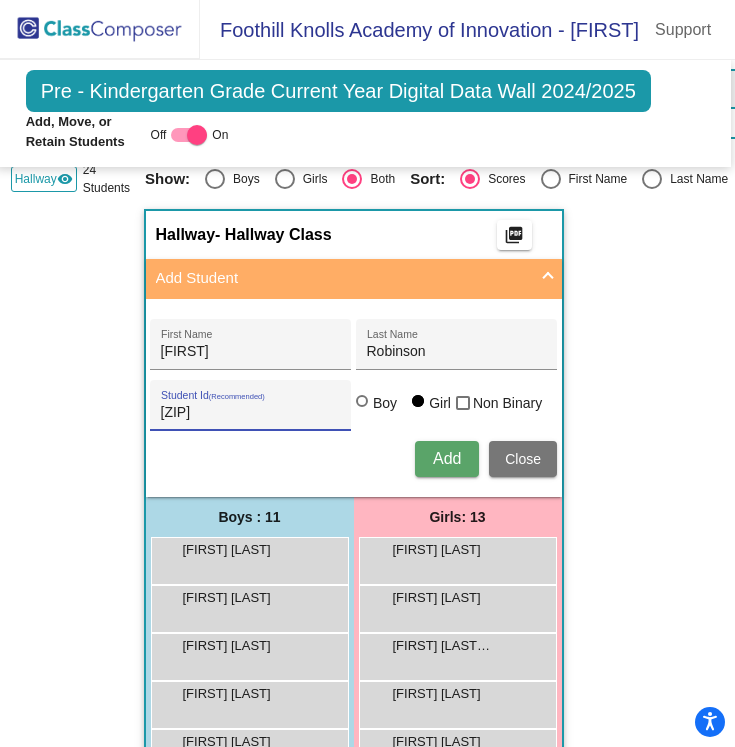 type on "[ZIP]" 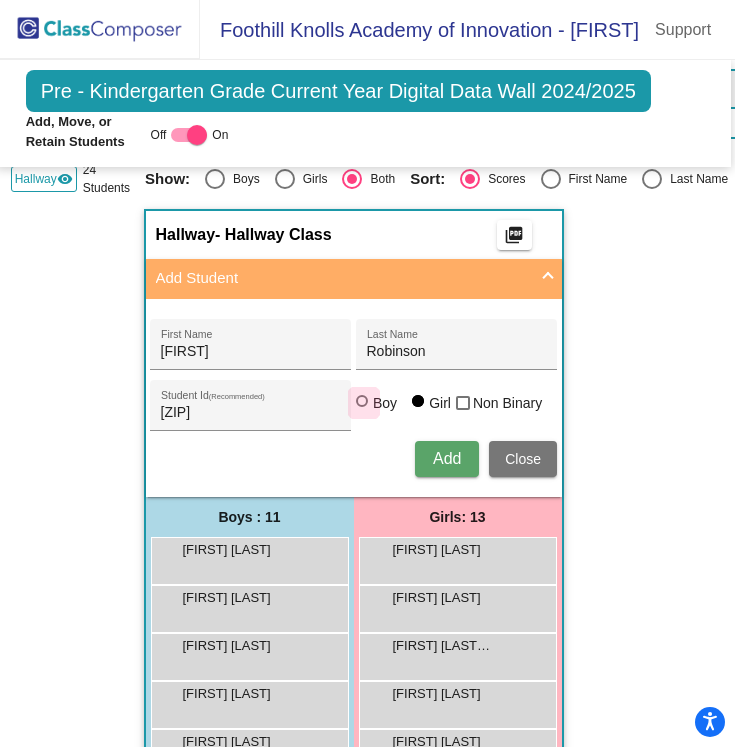 click at bounding box center [364, 403] 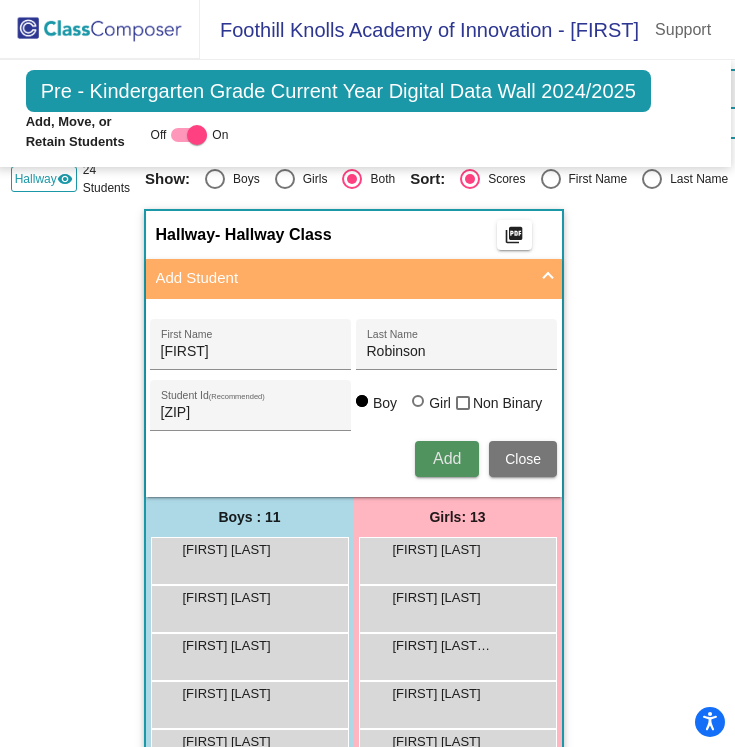 click on "Add" at bounding box center [447, 458] 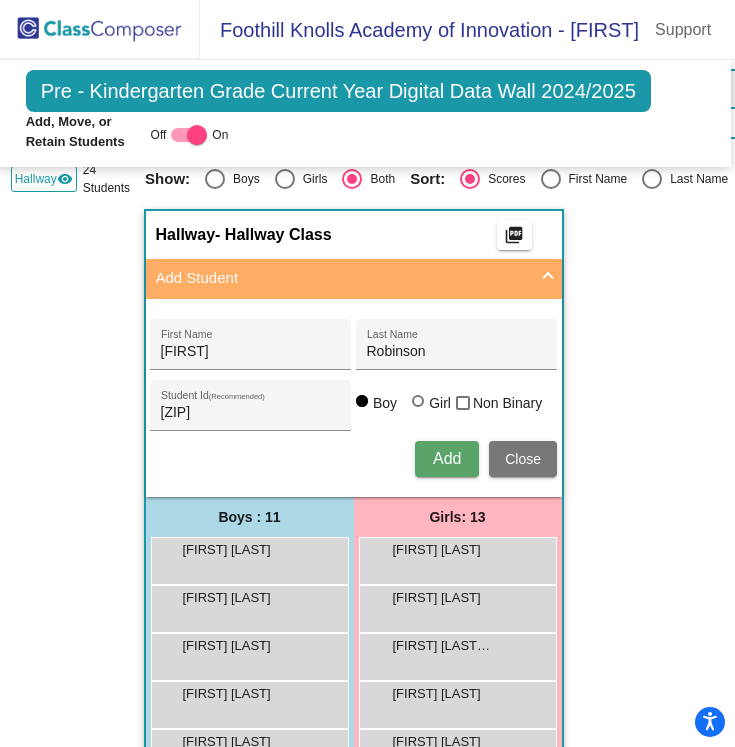 type 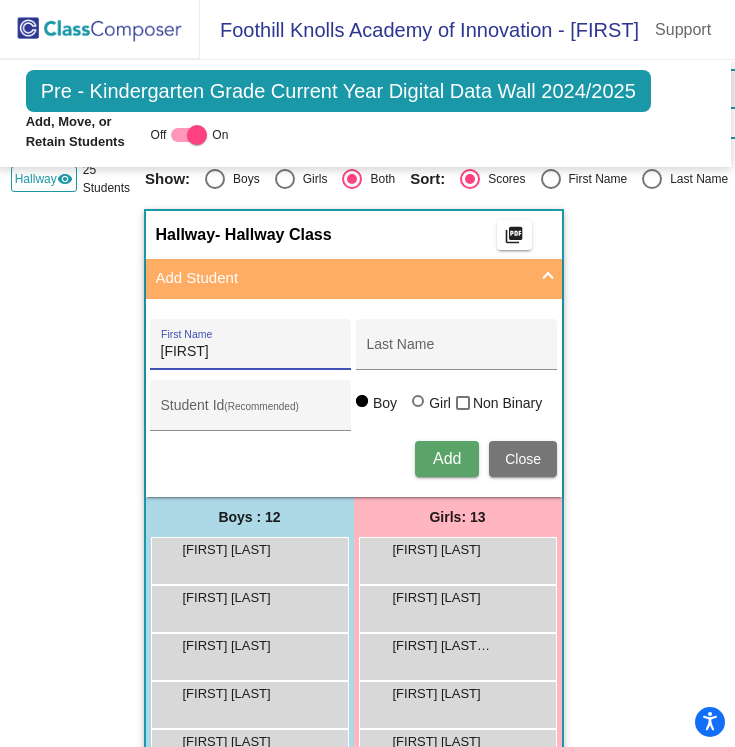 type on "[FIRST]" 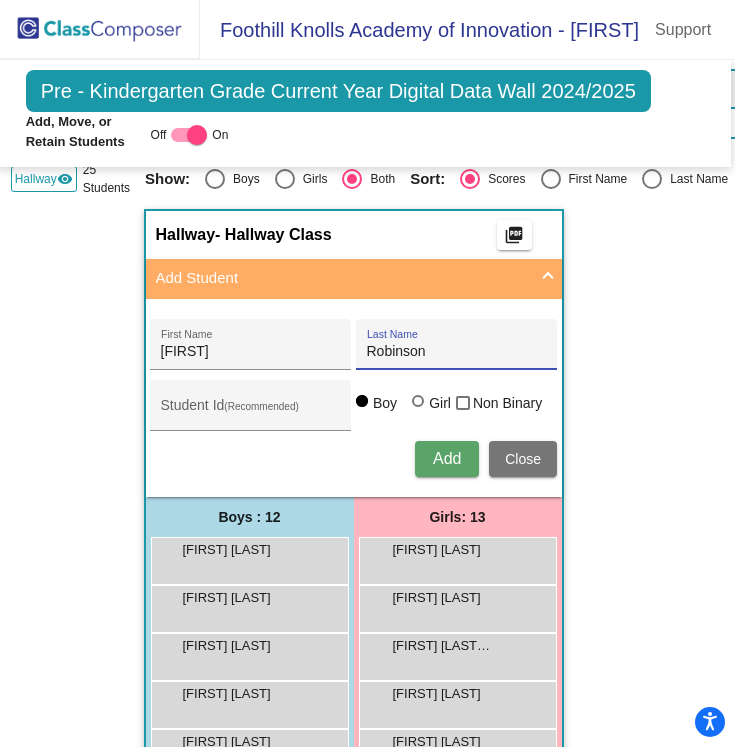 type on "Robinson" 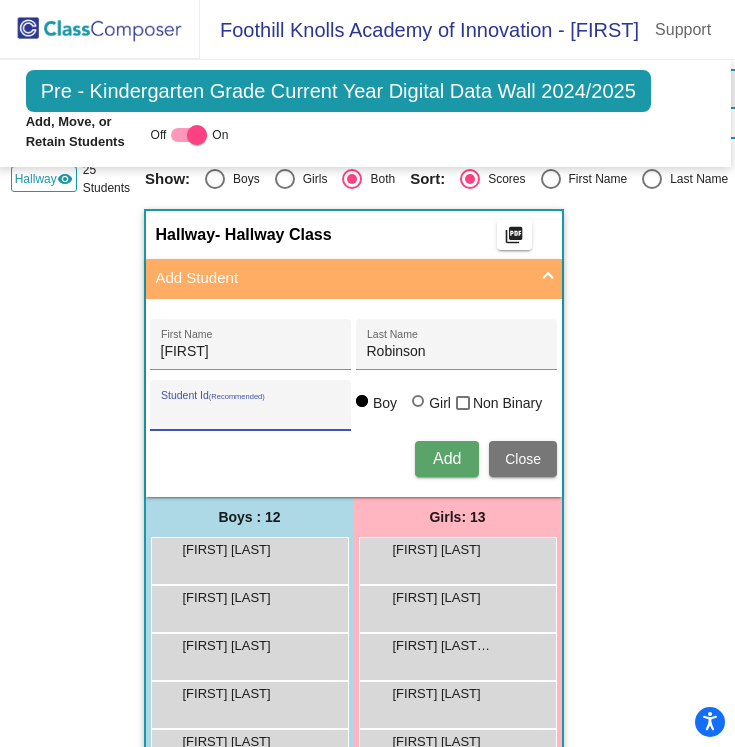 click on "Student Id  (Recommended)" at bounding box center (251, 413) 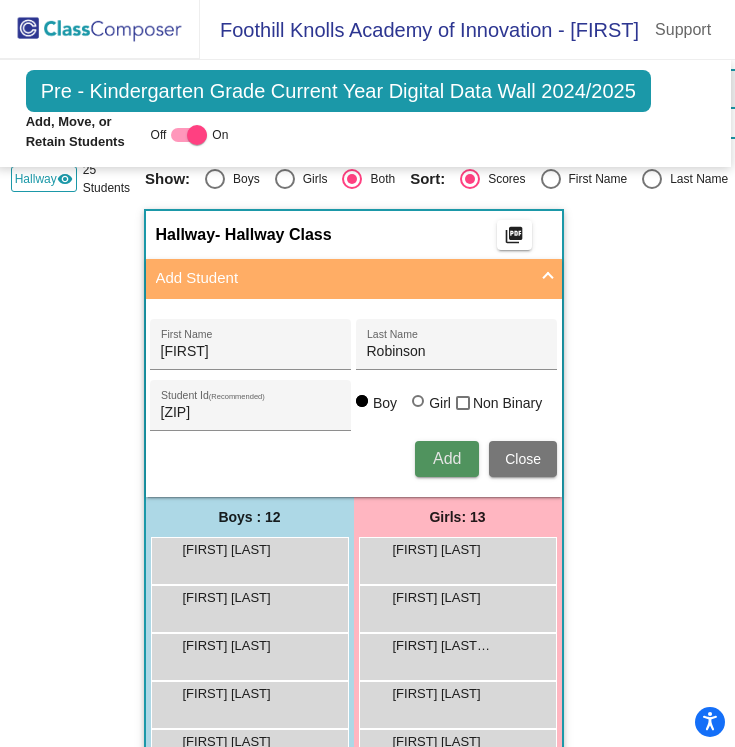 click on "Add" at bounding box center [447, 459] 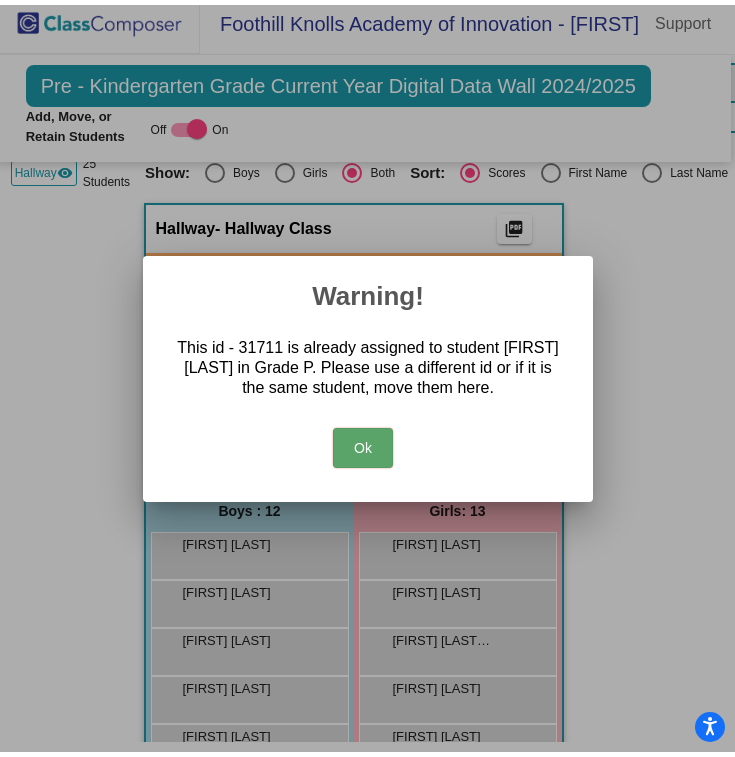 scroll, scrollTop: 0, scrollLeft: 0, axis: both 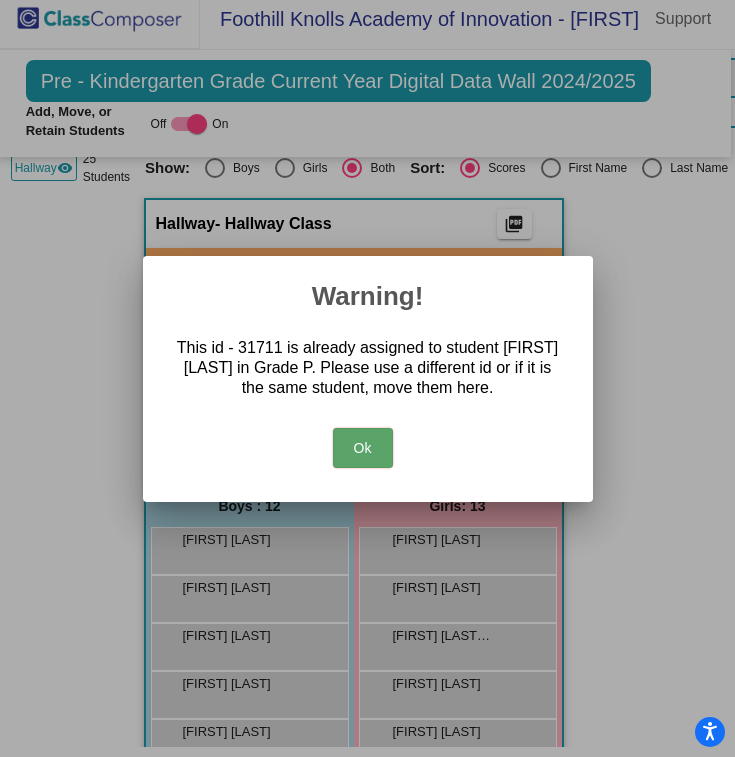 click on "Ok" at bounding box center (363, 448) 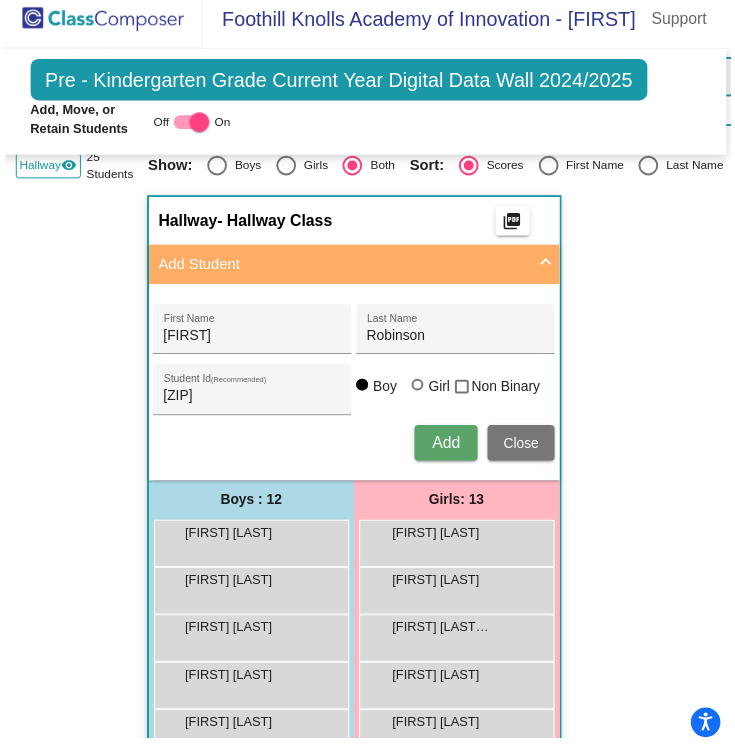 scroll, scrollTop: 10, scrollLeft: 0, axis: vertical 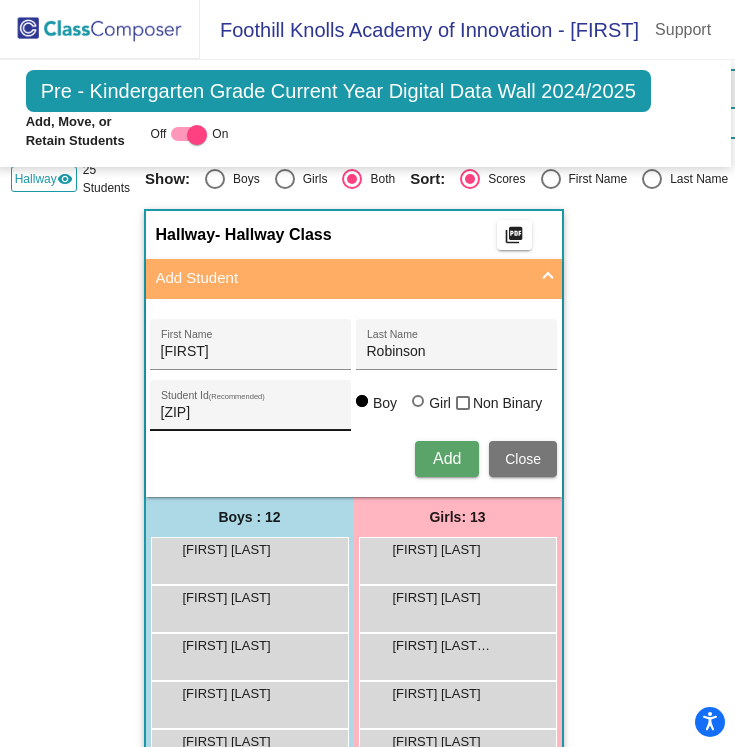 click on "[ZIP]" at bounding box center [251, 413] 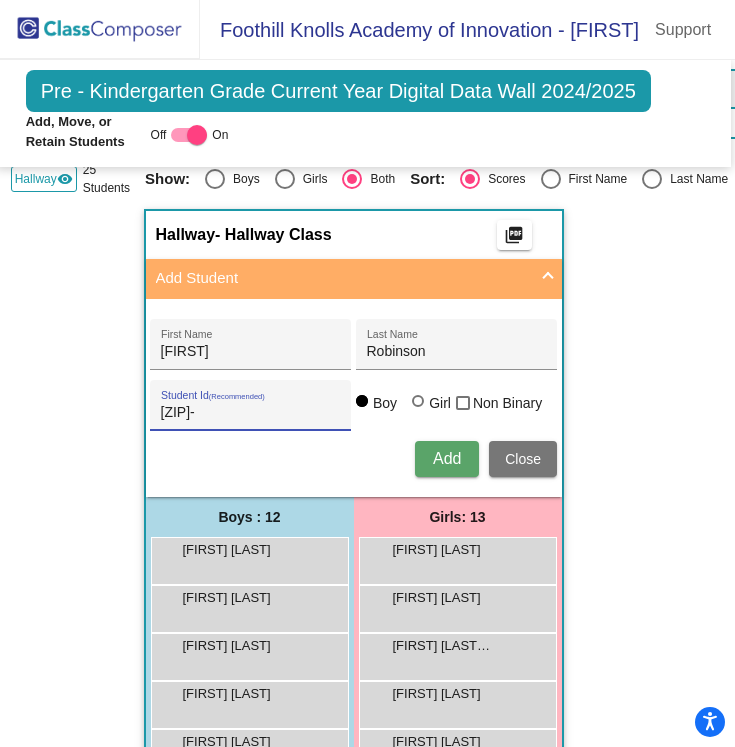 type on "[ZIP]-" 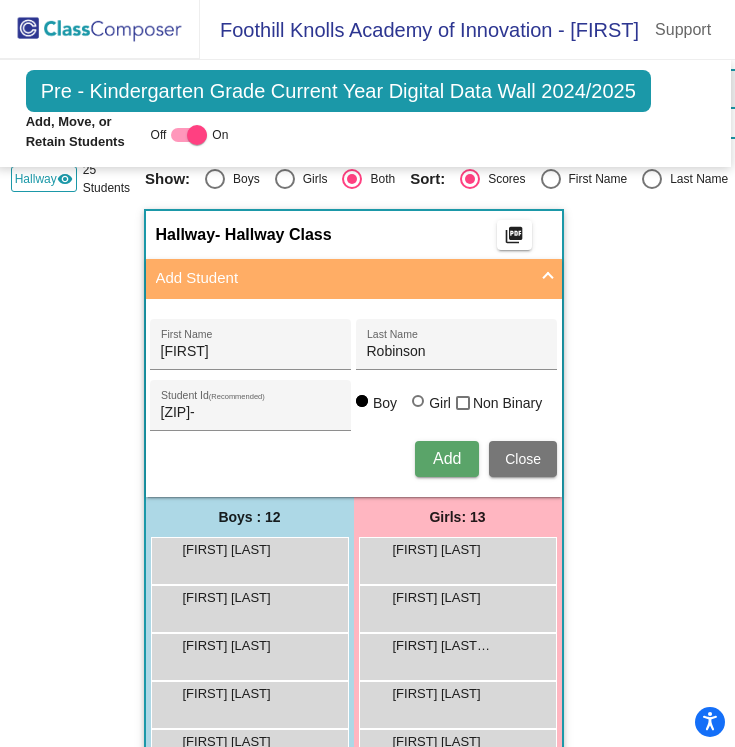 type 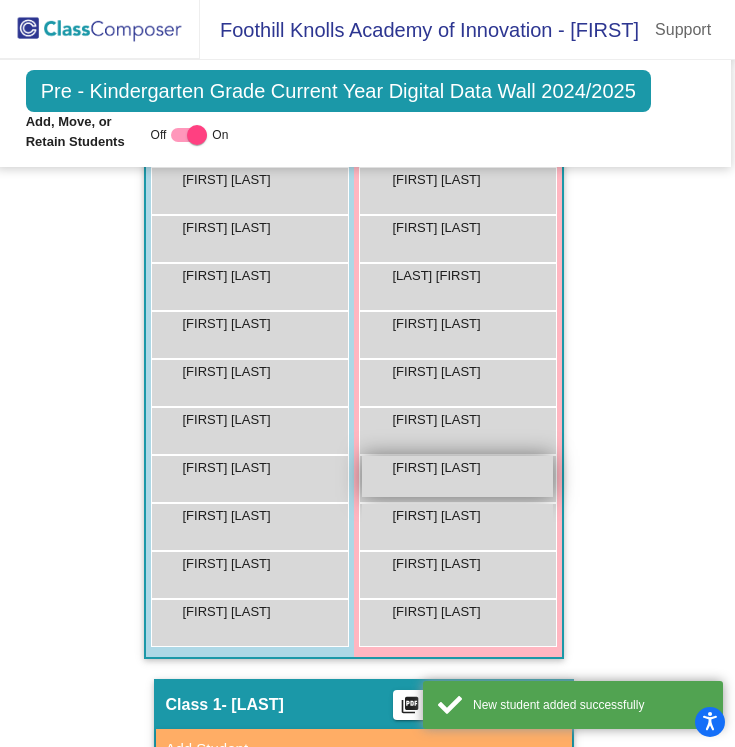 scroll, scrollTop: 963, scrollLeft: 4, axis: both 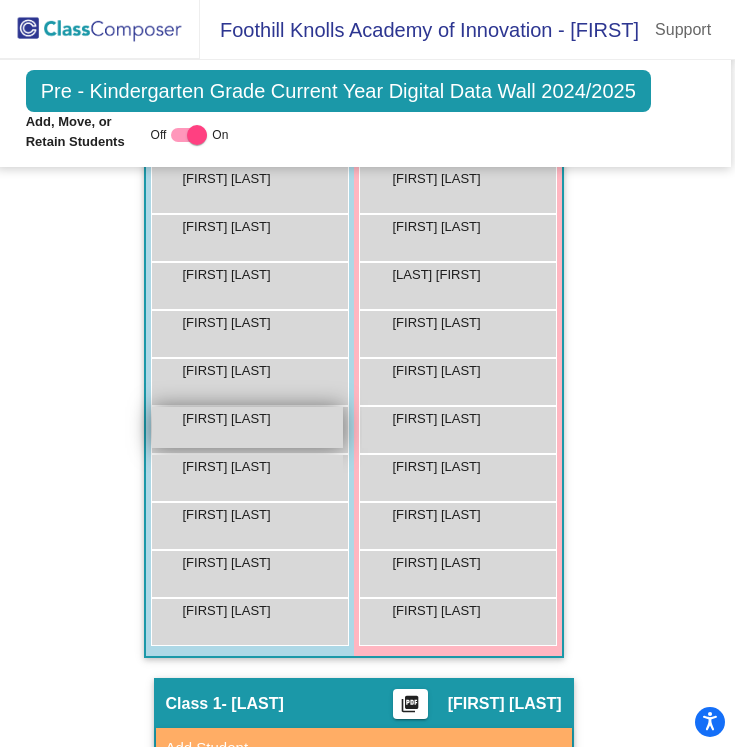 click on "[FIRST]  [LAST]" at bounding box center (233, 419) 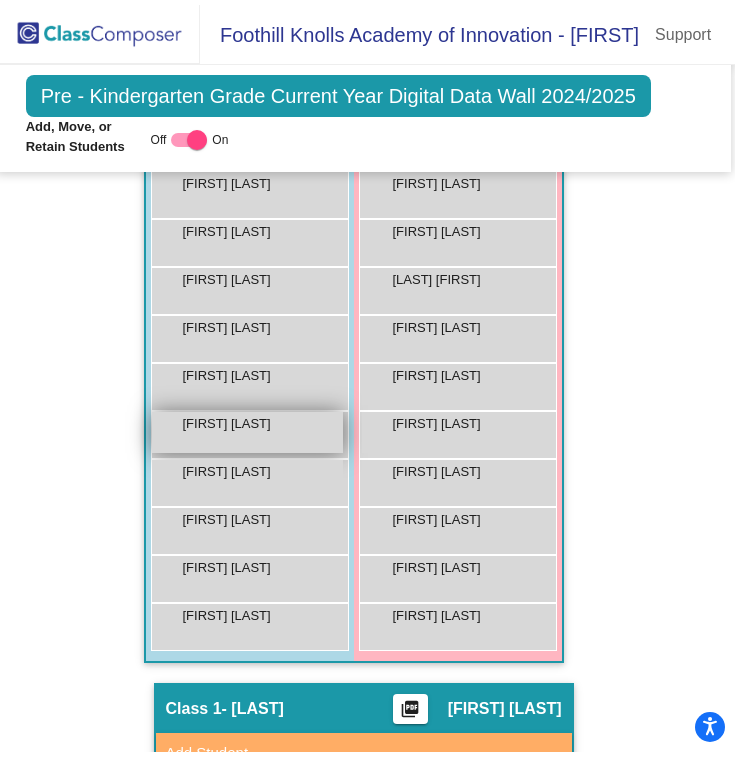 scroll, scrollTop: 0, scrollLeft: 0, axis: both 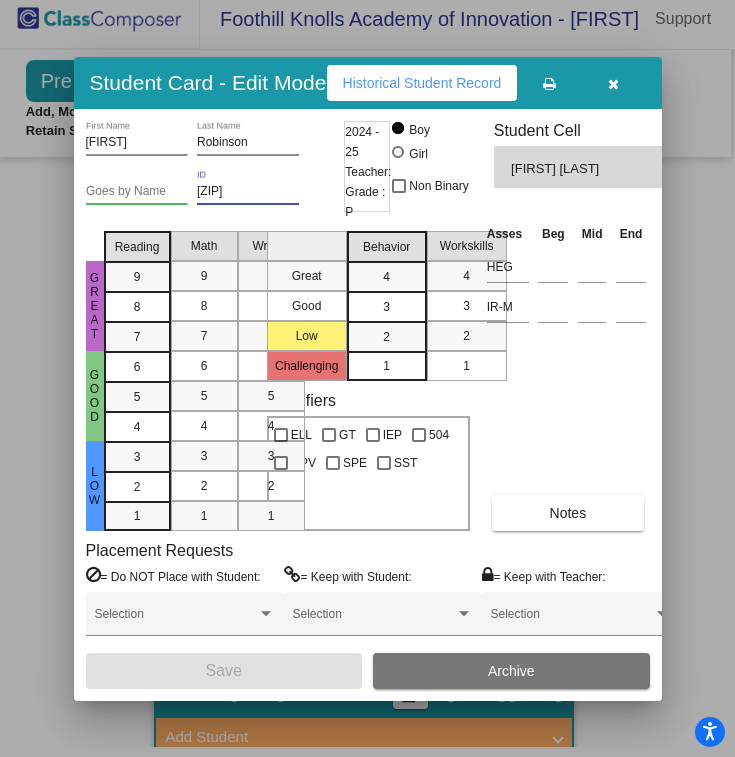 click on "[ZIP]" at bounding box center [248, 192] 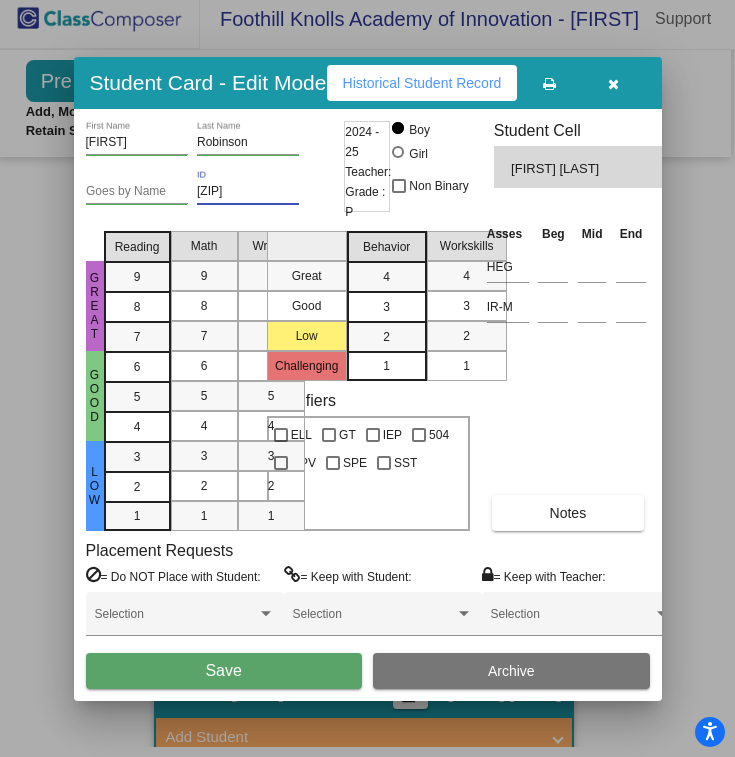 type on "[ZIP]" 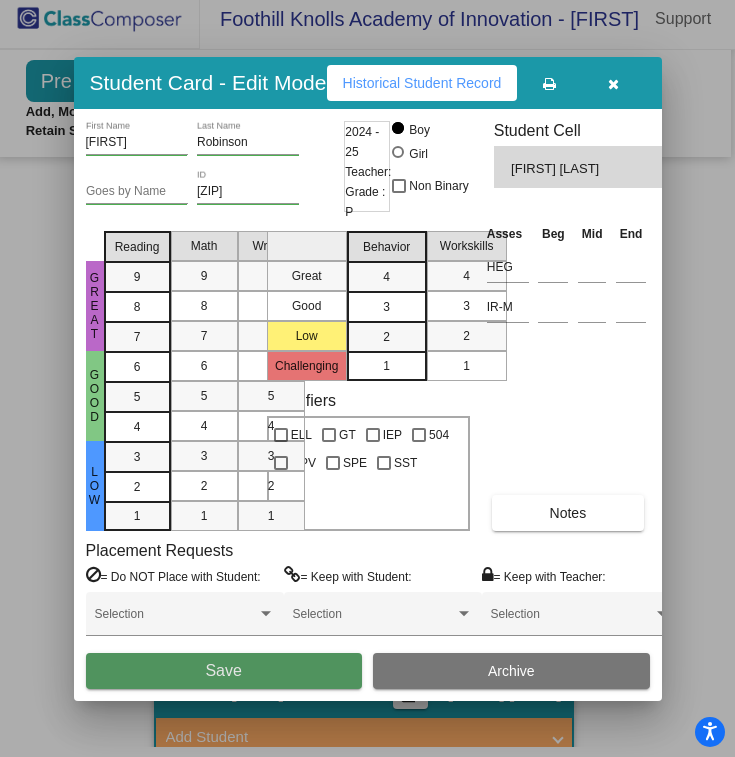click on "Save" at bounding box center [224, 671] 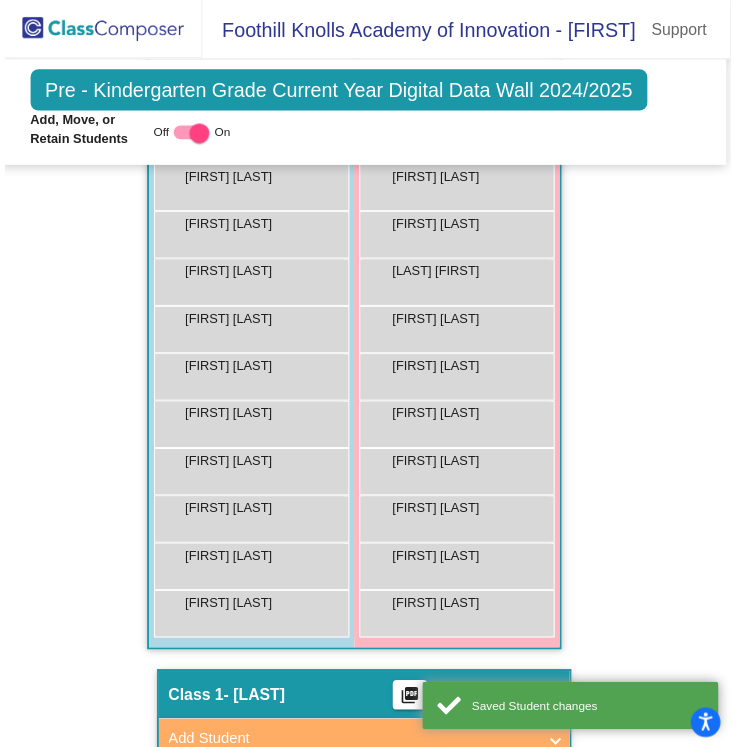 scroll, scrollTop: 10, scrollLeft: 0, axis: vertical 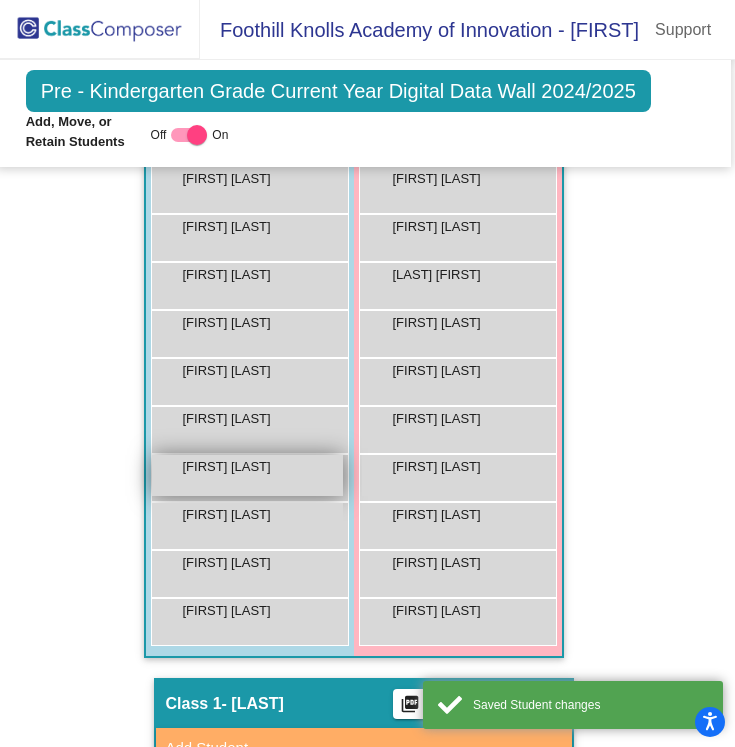 click on "[FIRST] [LAST]" at bounding box center [233, 467] 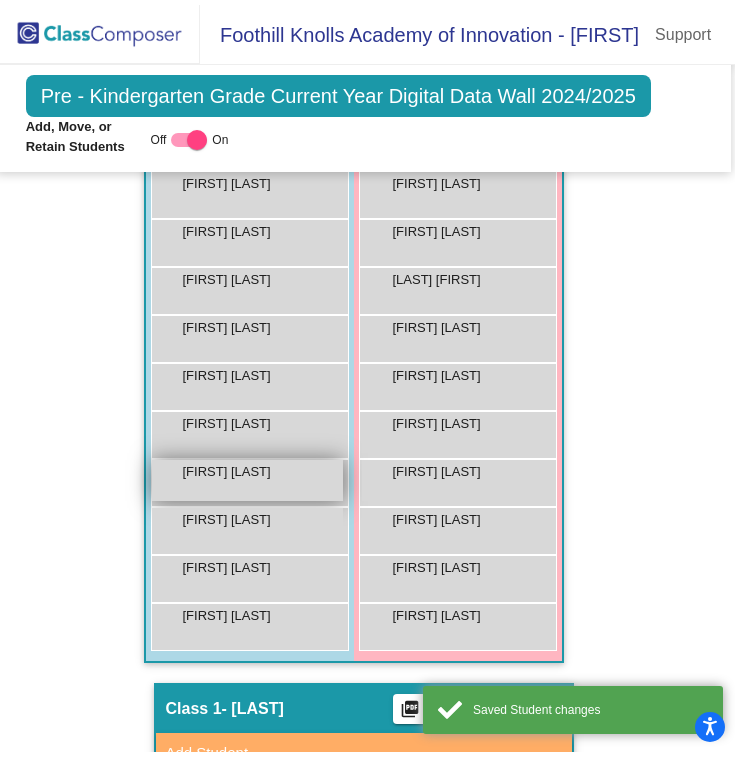 scroll, scrollTop: 0, scrollLeft: 0, axis: both 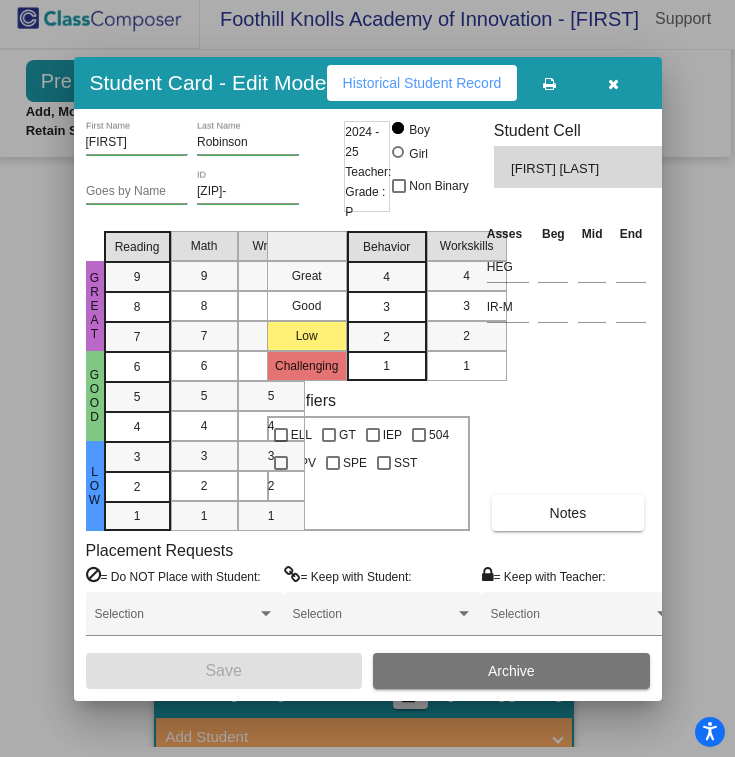 click on "[ZIP]- ID" at bounding box center (248, 187) 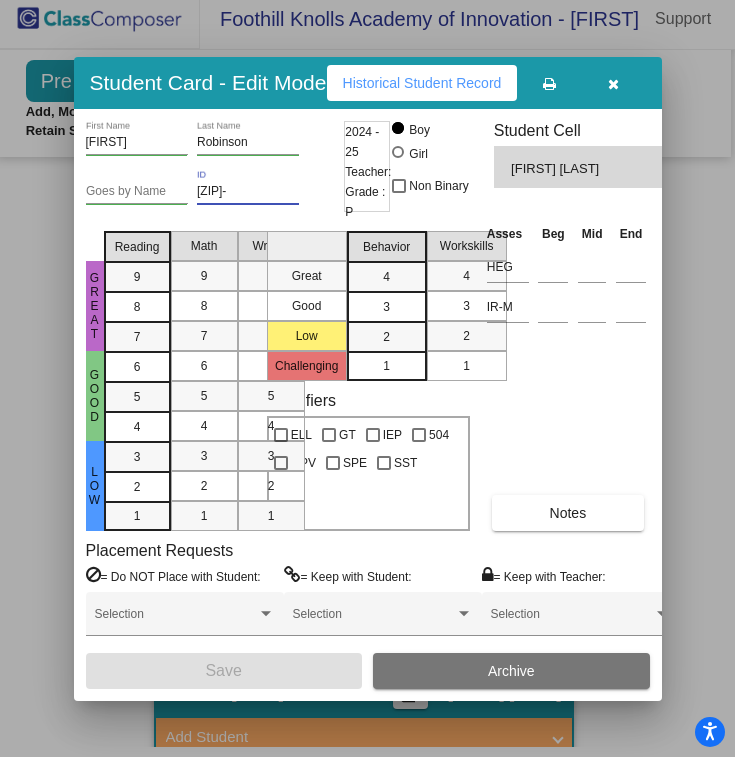 click on "[ZIP]-" at bounding box center (248, 192) 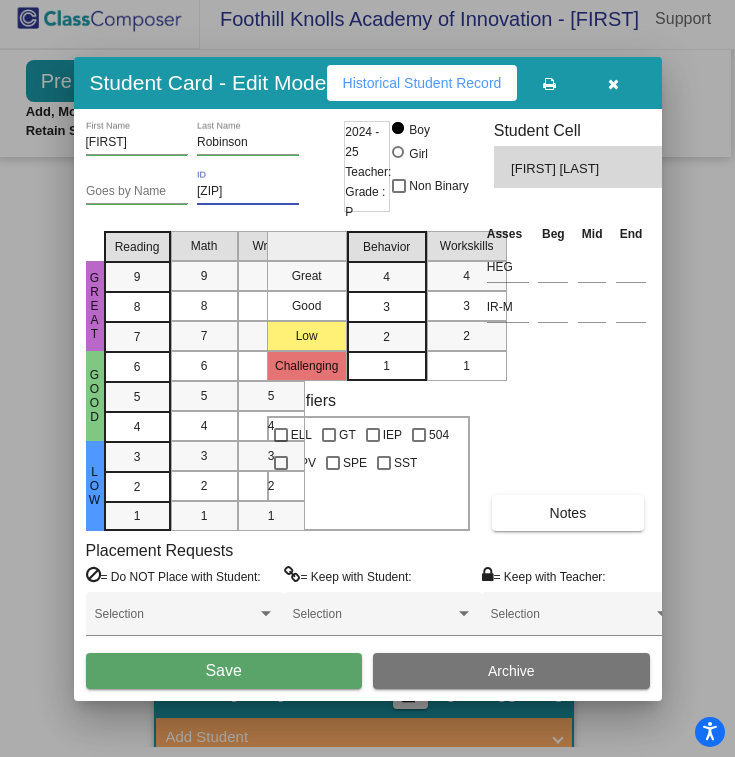 type on "[ZIP]" 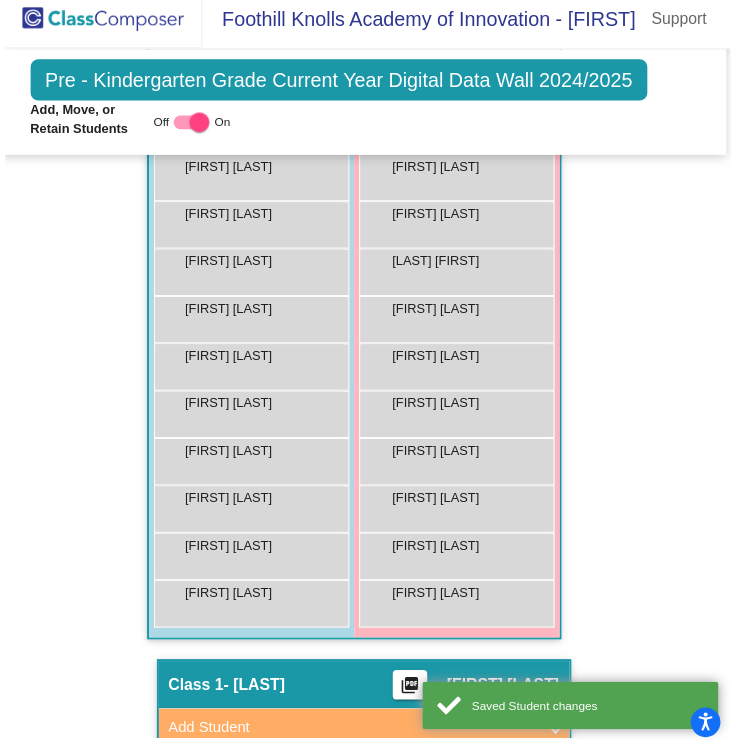scroll, scrollTop: 10, scrollLeft: 0, axis: vertical 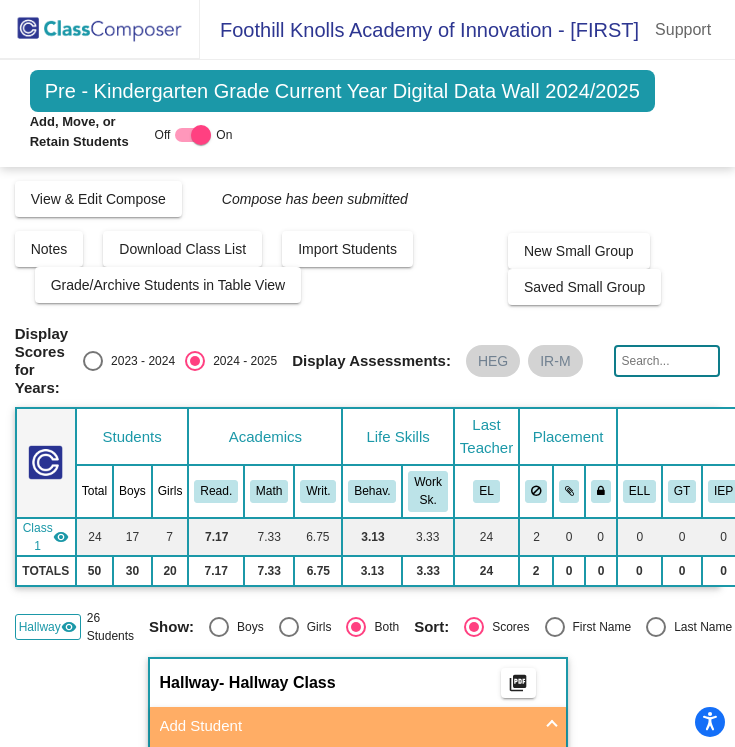 click 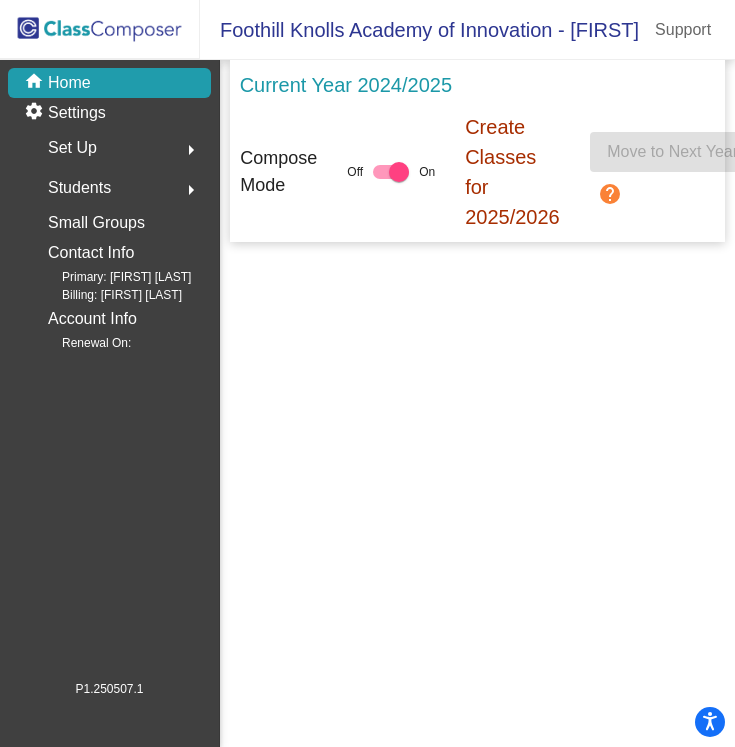 click 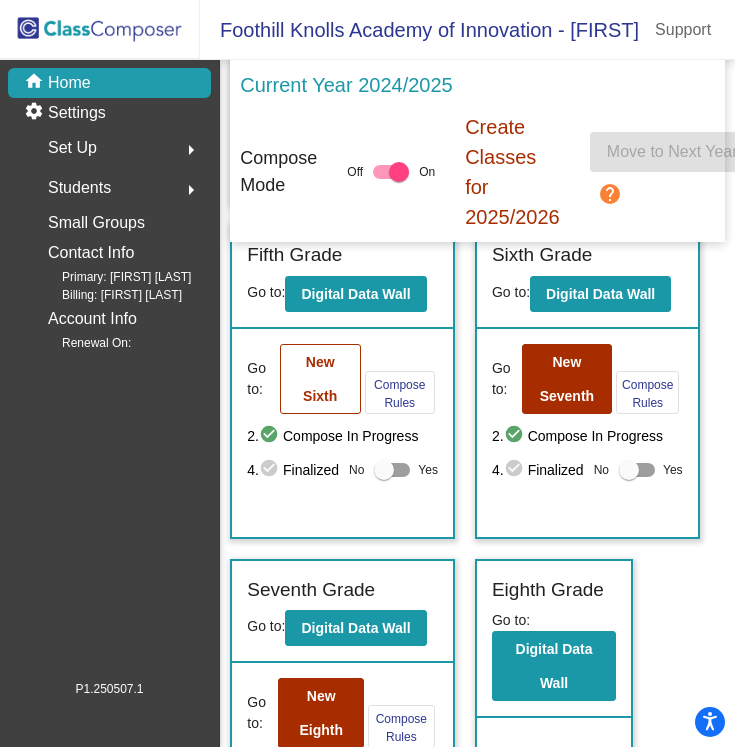 scroll, scrollTop: 1067, scrollLeft: 0, axis: vertical 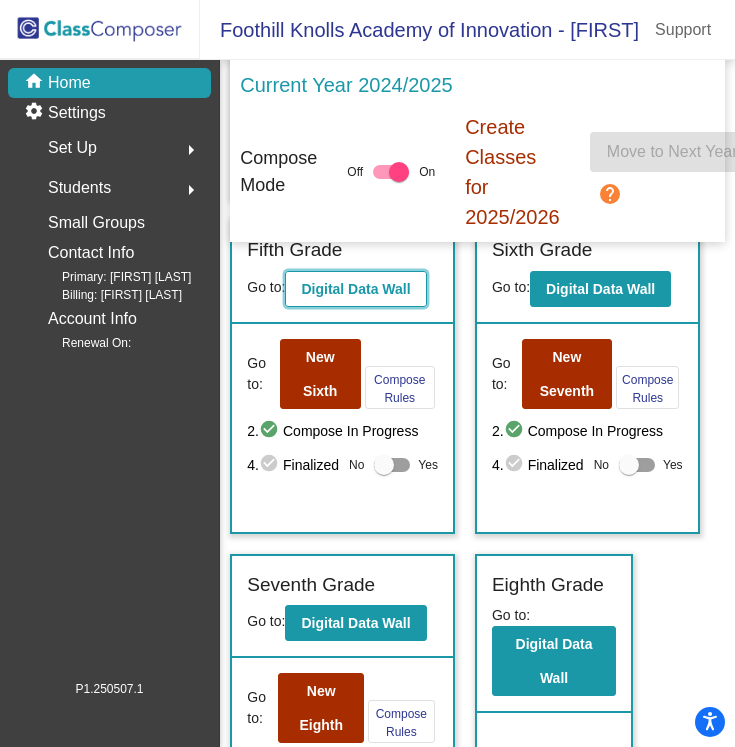 click on "Digital Data Wall" 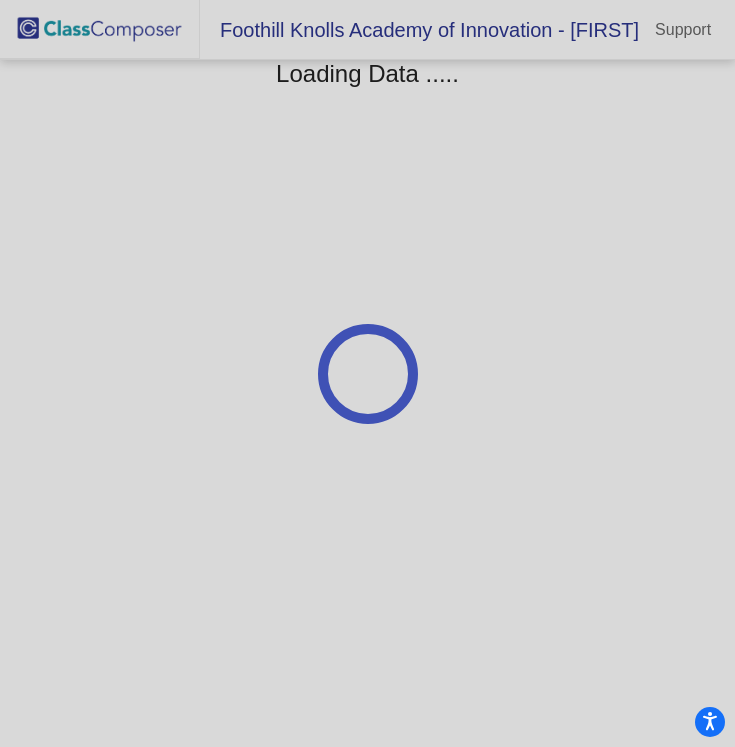 scroll, scrollTop: 0, scrollLeft: 0, axis: both 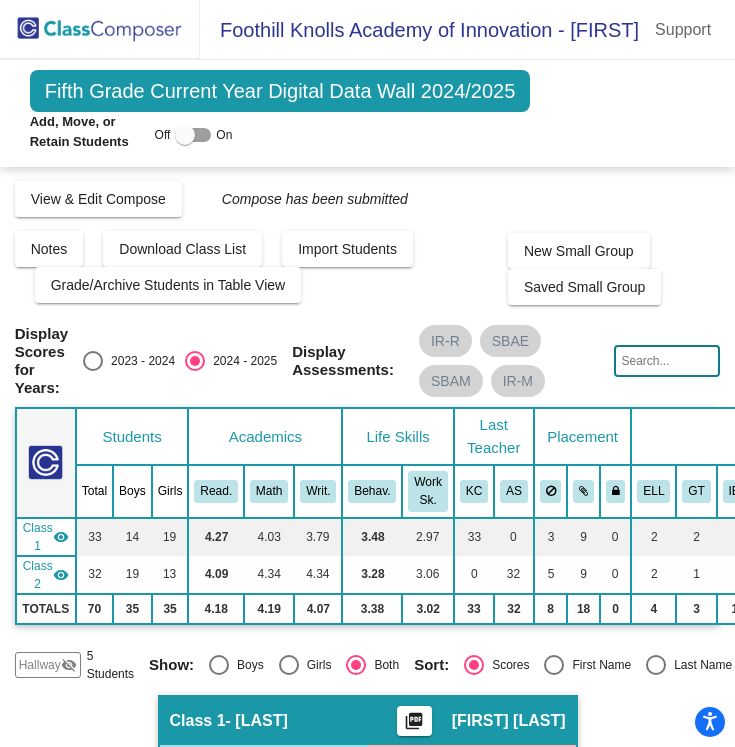 click on "Hallway" 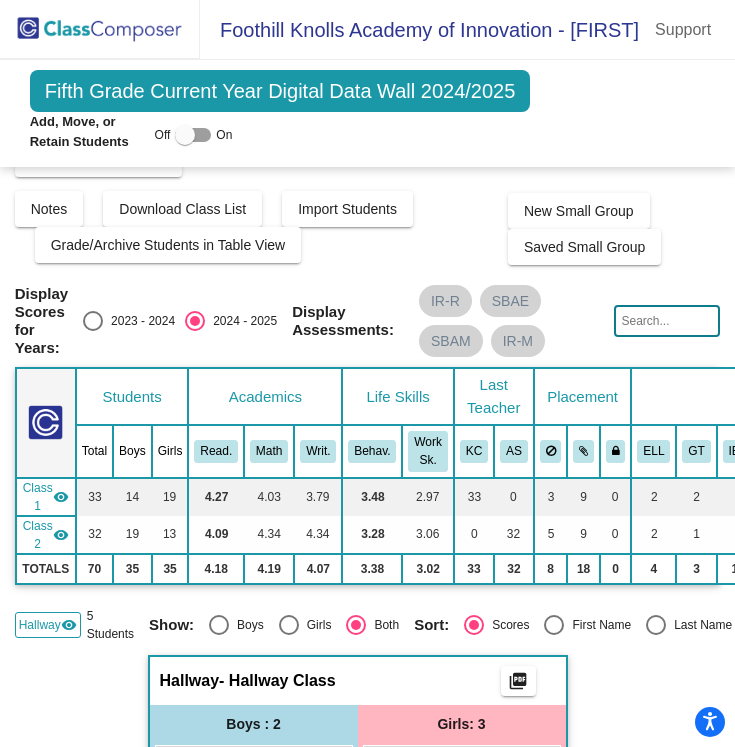 scroll, scrollTop: 0, scrollLeft: 0, axis: both 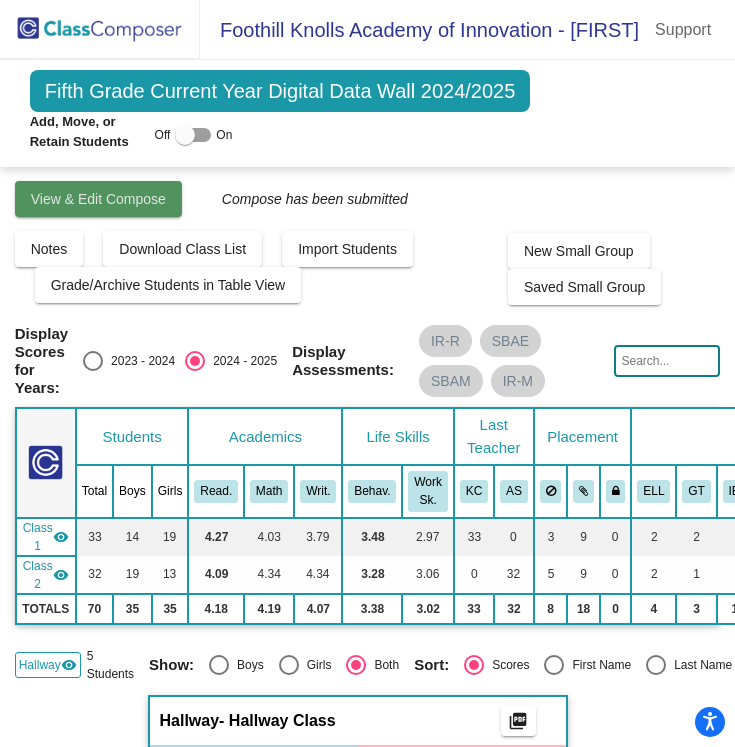 click on "View & Edit Compose" 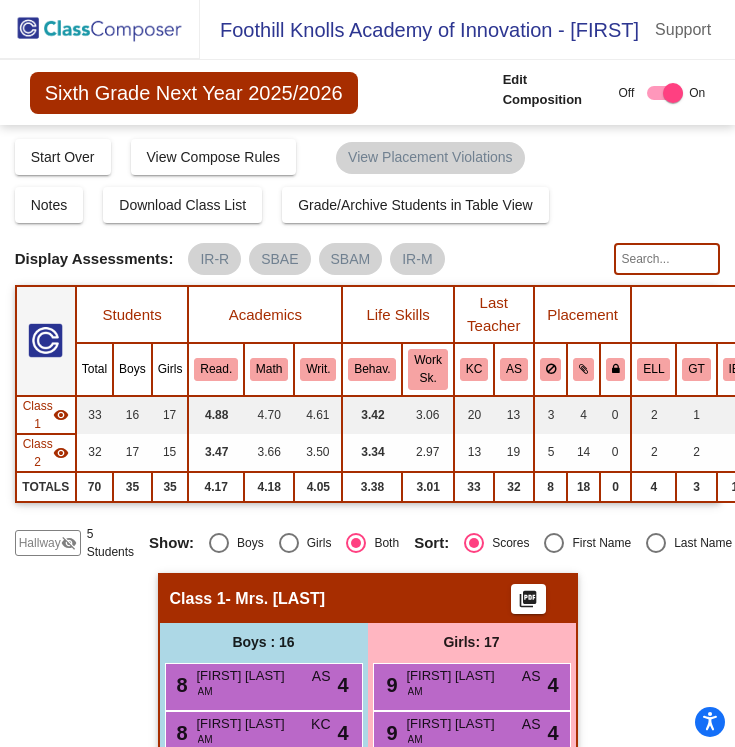 click on "Hallway" 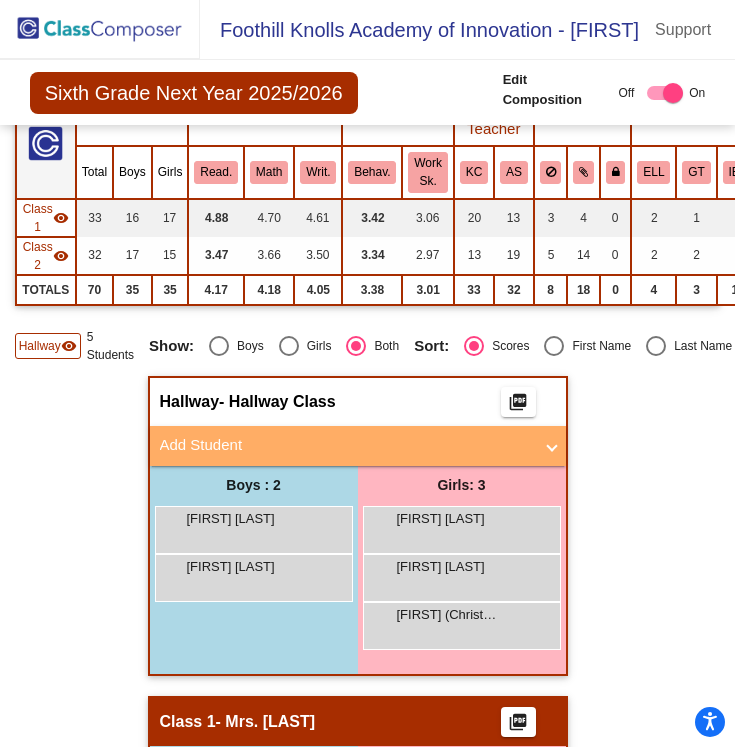 scroll, scrollTop: 198, scrollLeft: 0, axis: vertical 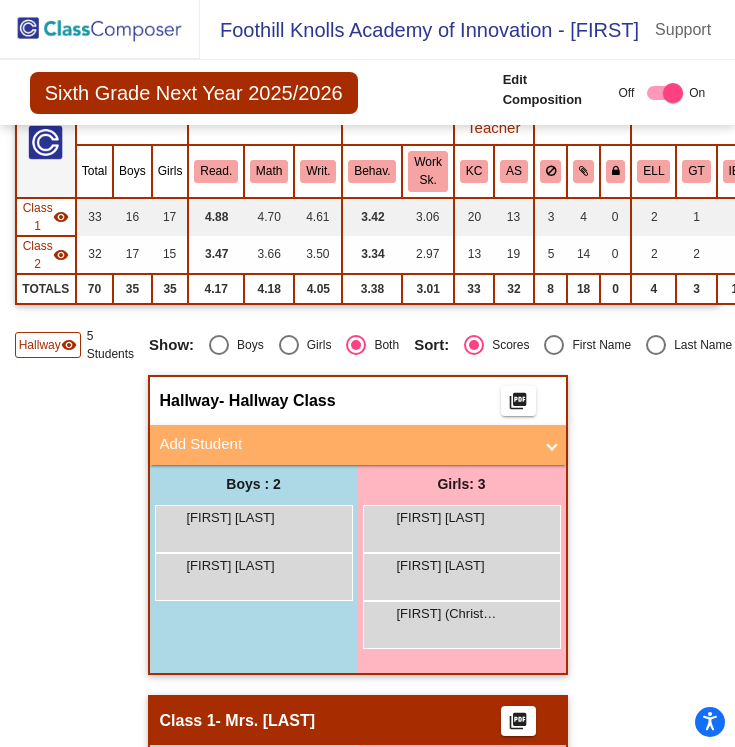 click on "Add Student" at bounding box center [346, 444] 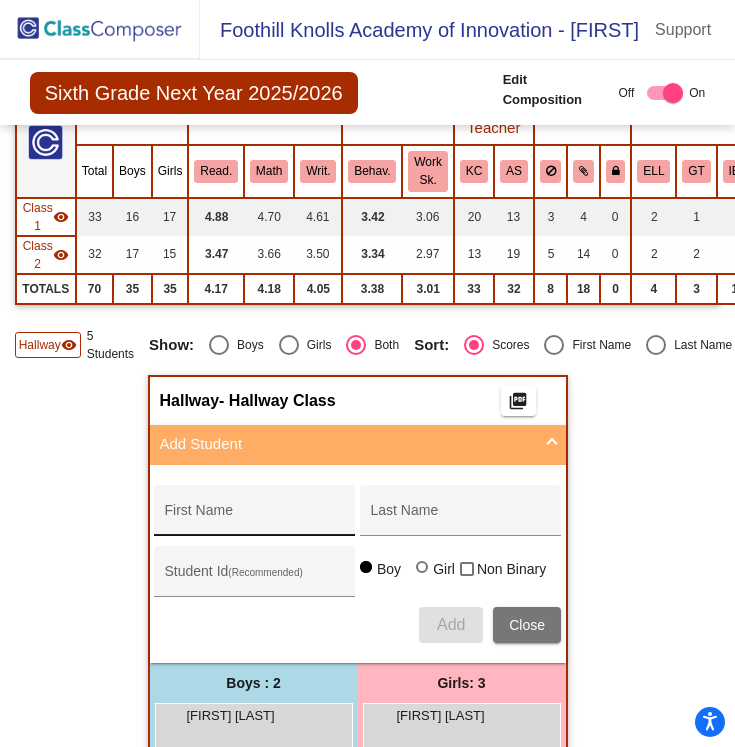 click on "First Name" at bounding box center [255, 515] 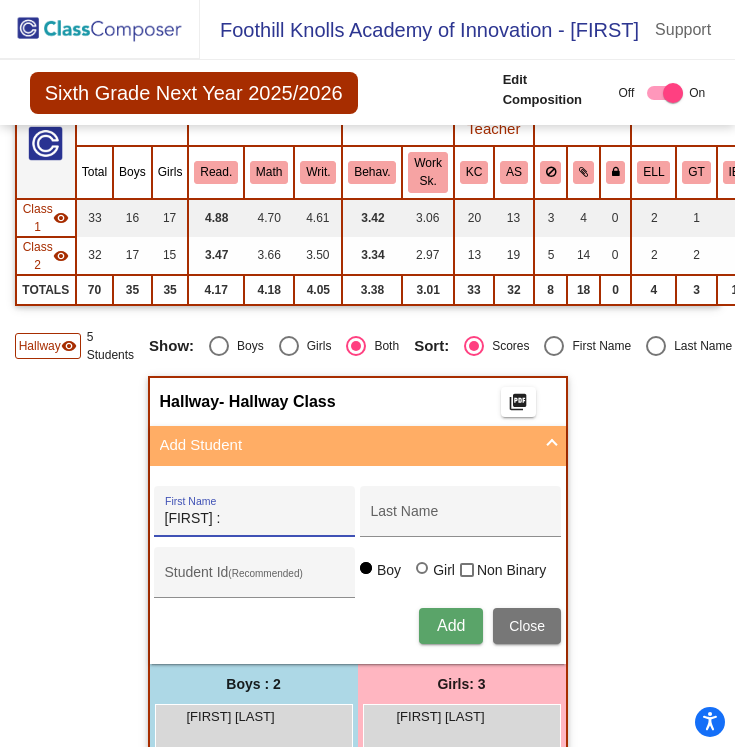 type on "[FIRST] :" 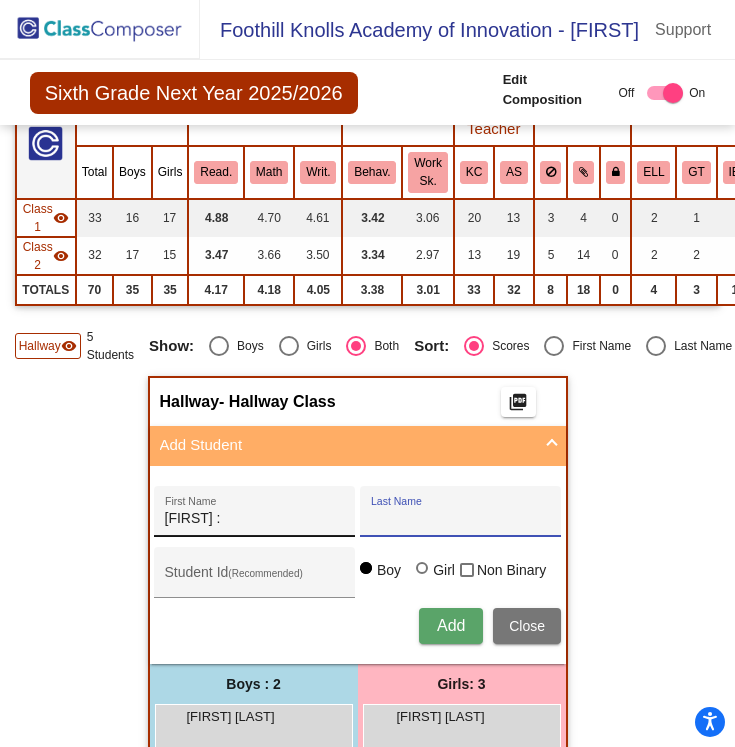 type on ":" 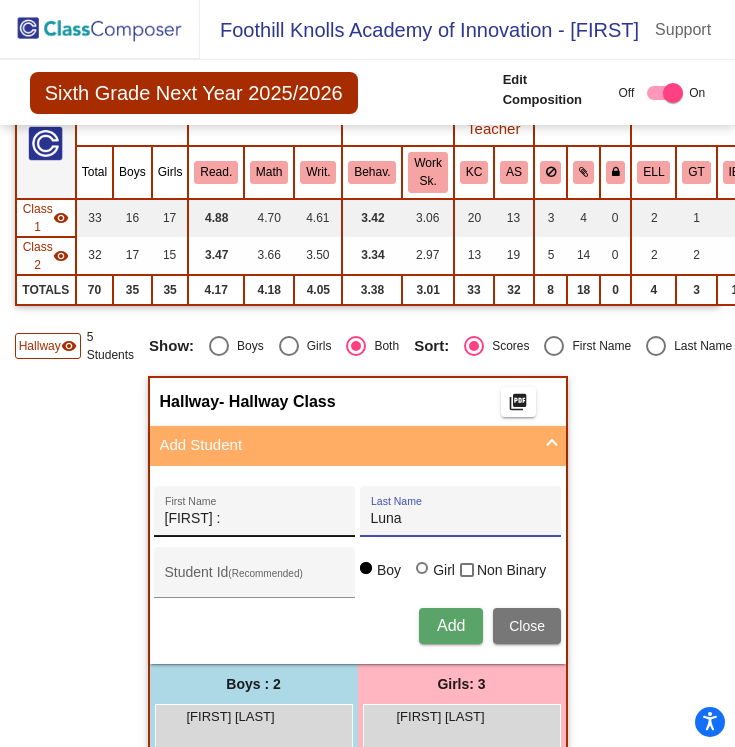 type on "Luna" 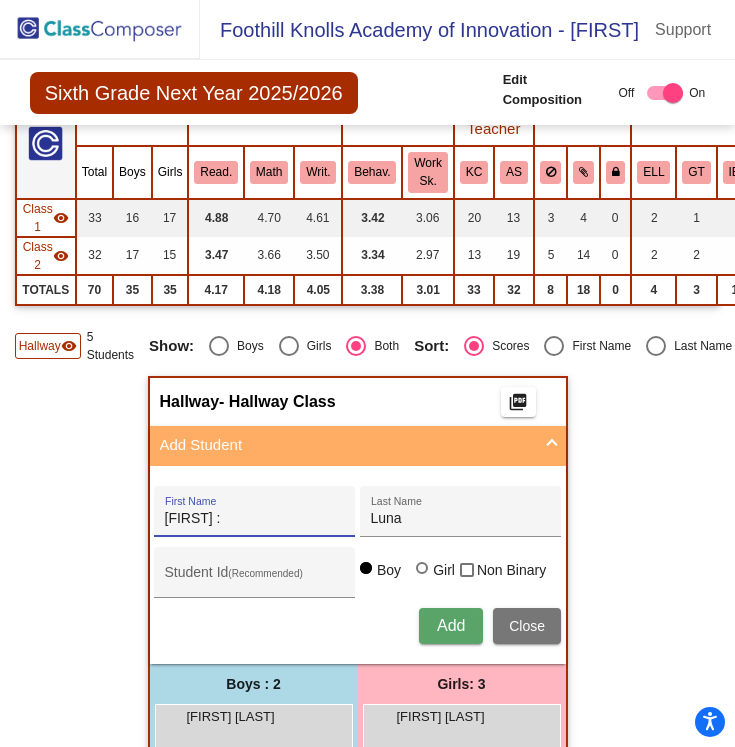 click on "[FIRST] :" at bounding box center [255, 519] 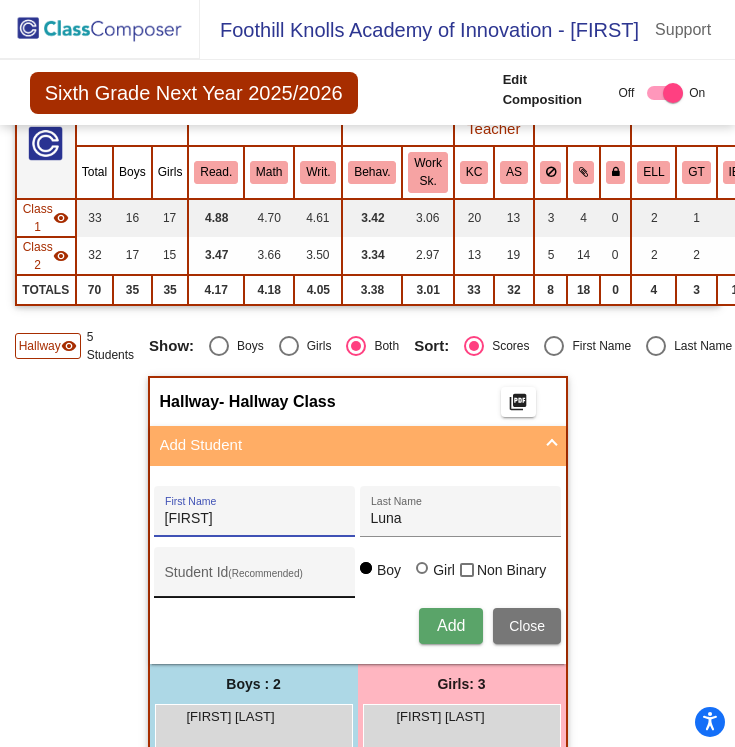 type on "[FIRST]" 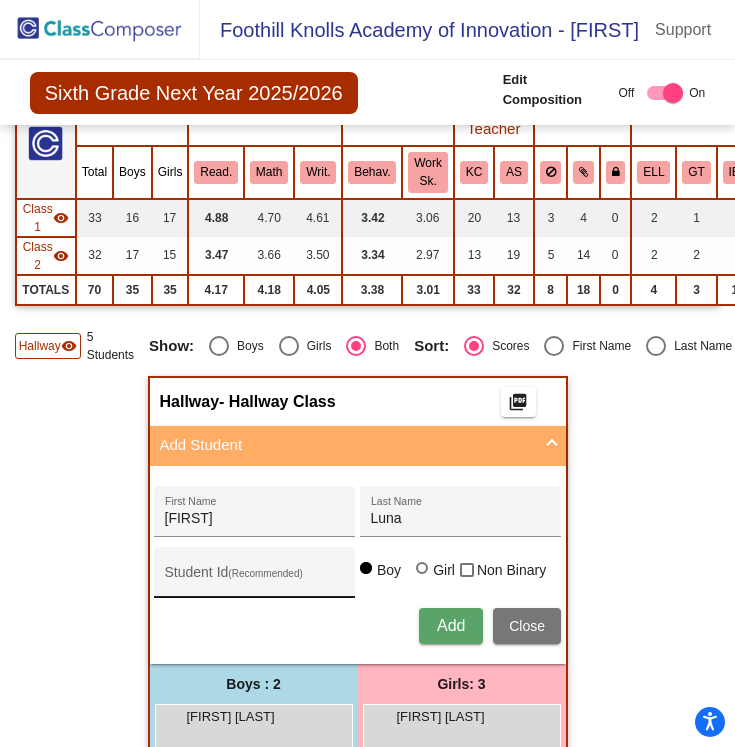 click on "Student Id  (Recommended)" at bounding box center [255, 577] 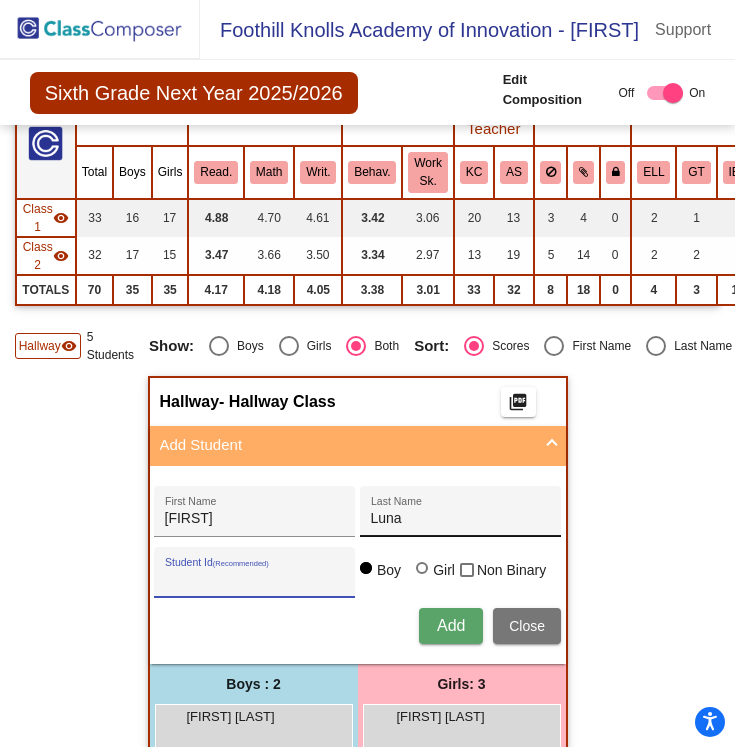 click on "[FIRST] [LAST]" at bounding box center [461, 516] 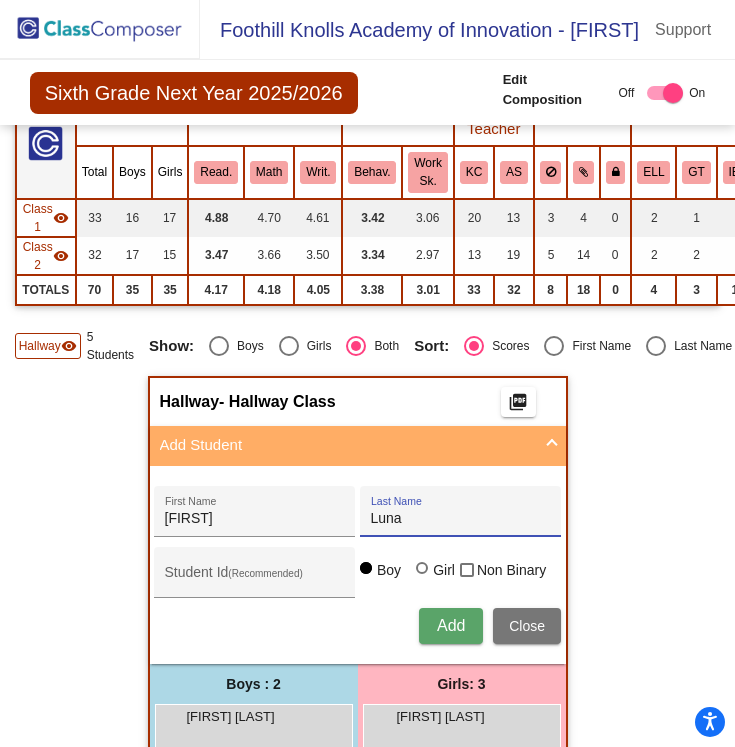click at bounding box center [424, 570] 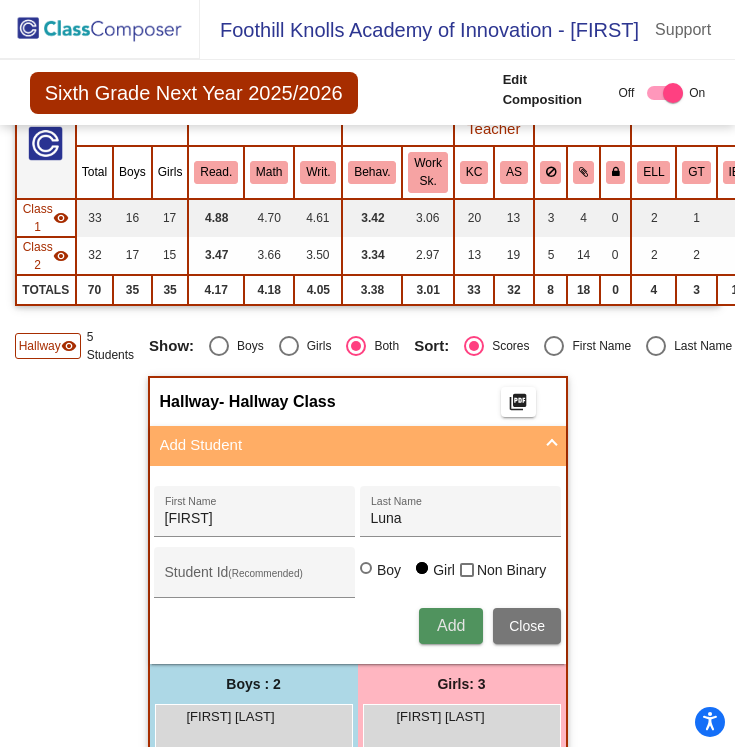 click on "Add" at bounding box center [451, 625] 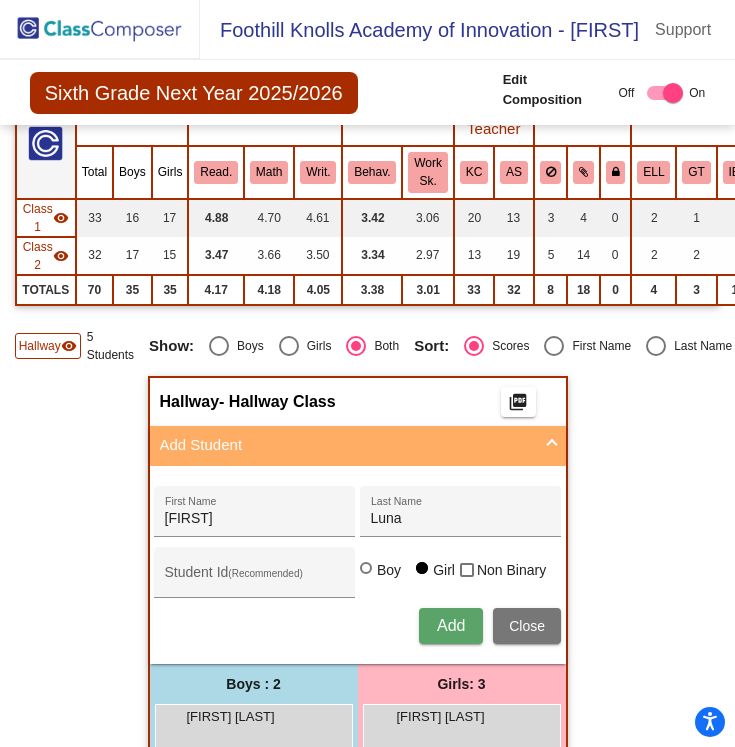 type 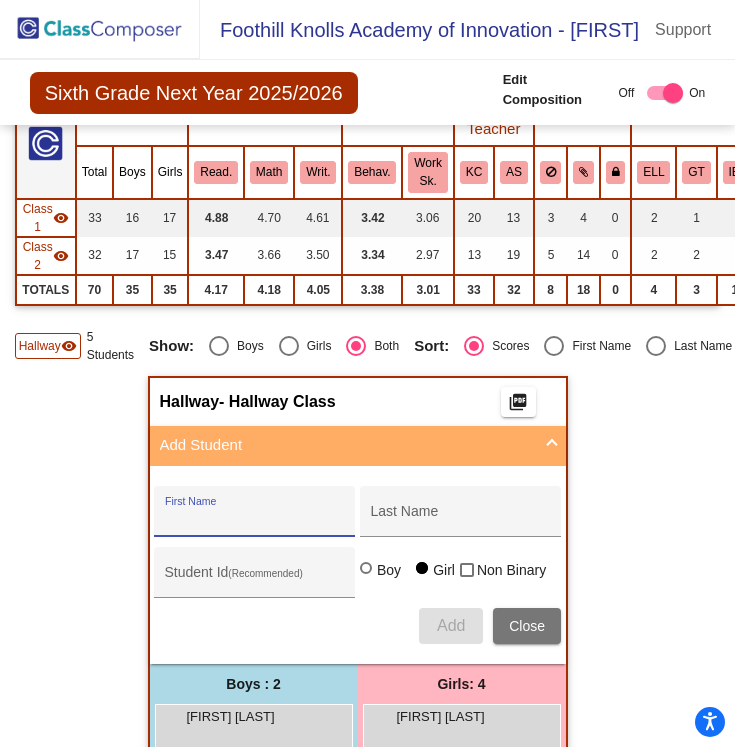 scroll, scrollTop: 0, scrollLeft: 0, axis: both 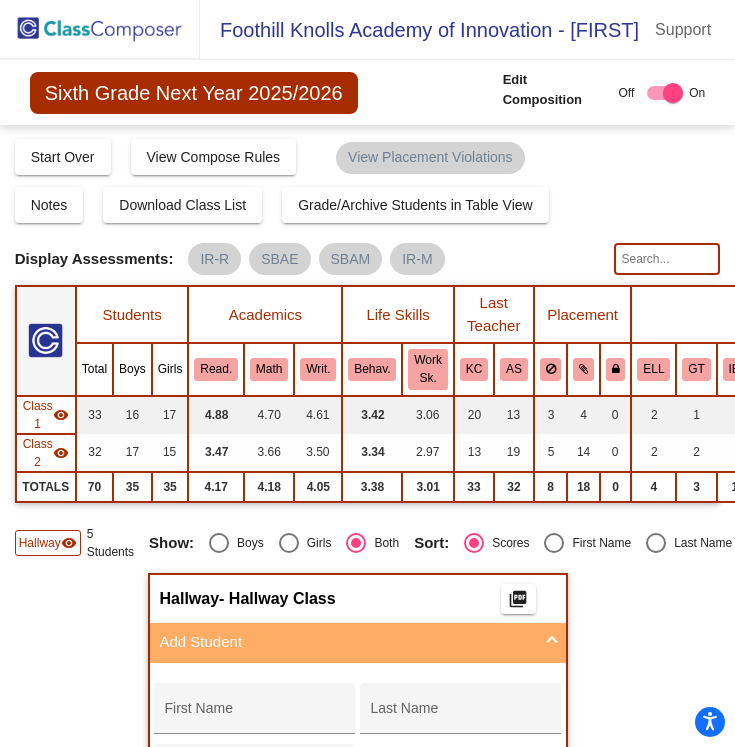 click 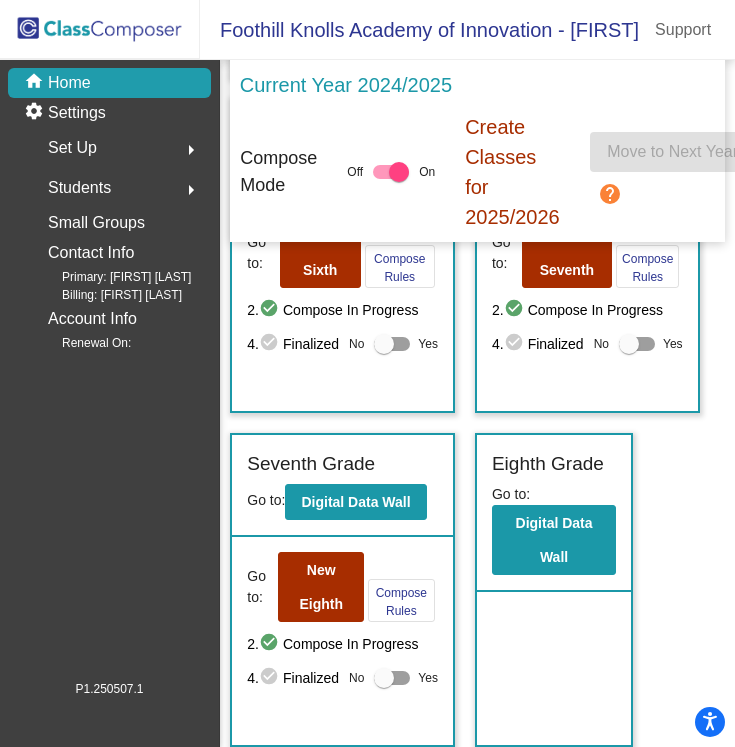 scroll, scrollTop: 1335, scrollLeft: 0, axis: vertical 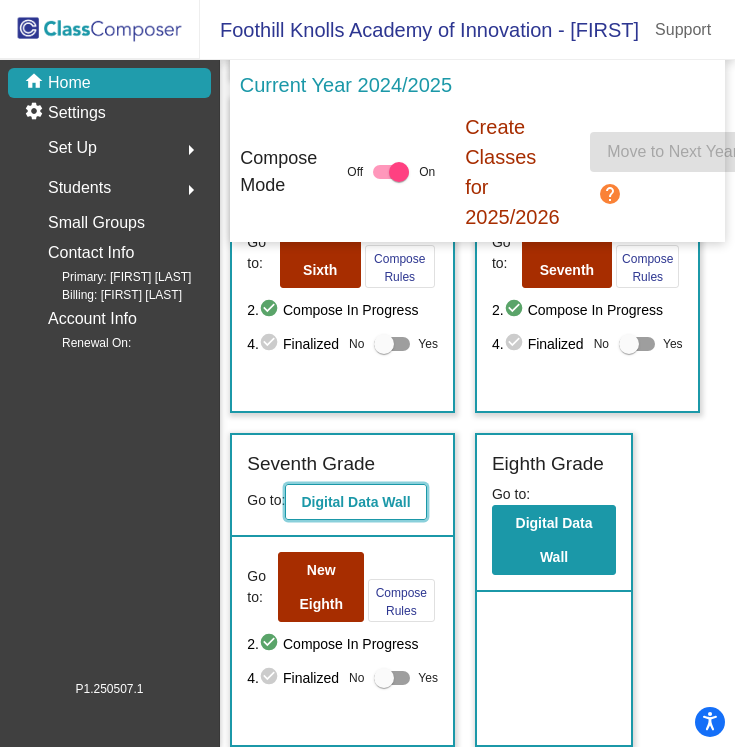 click on "Digital Data Wall" 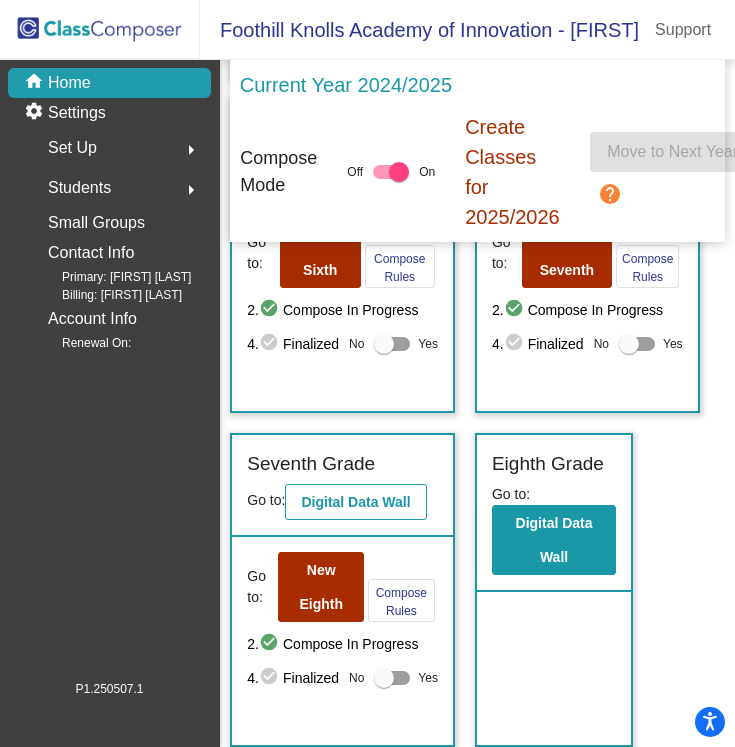 scroll, scrollTop: 0, scrollLeft: 0, axis: both 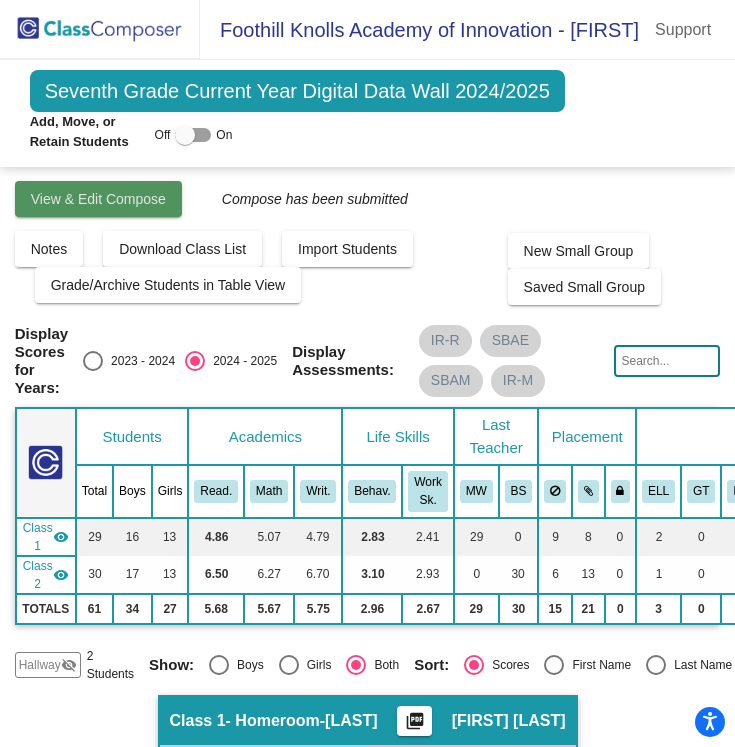 click on "View & Edit Compose" 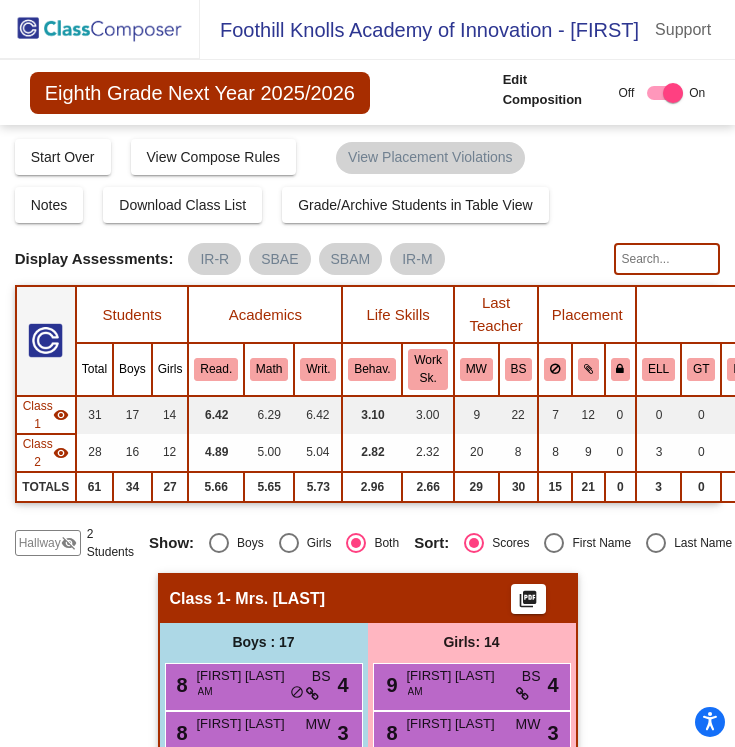 click on "Hallway" 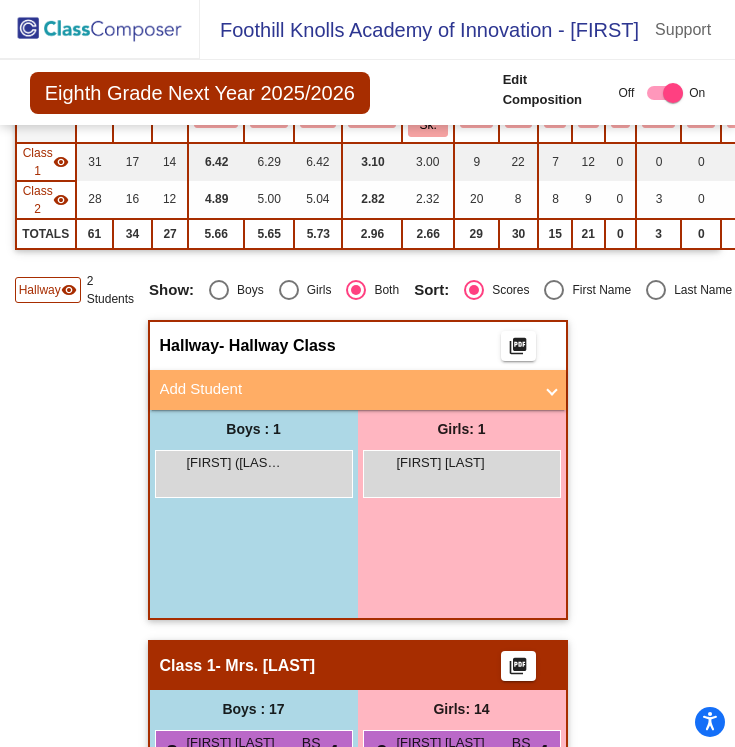 scroll, scrollTop: 273, scrollLeft: 0, axis: vertical 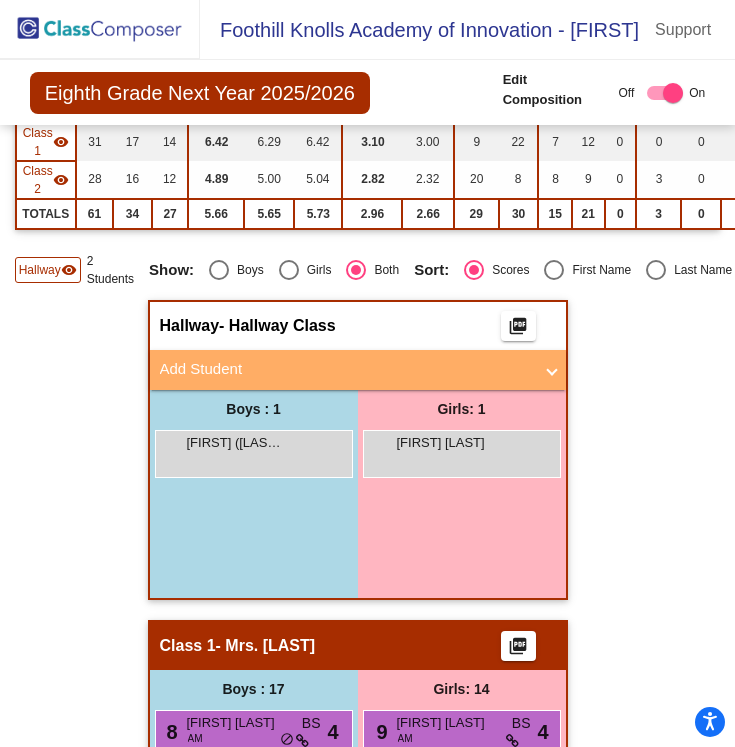 click on "picture_as_pdf" 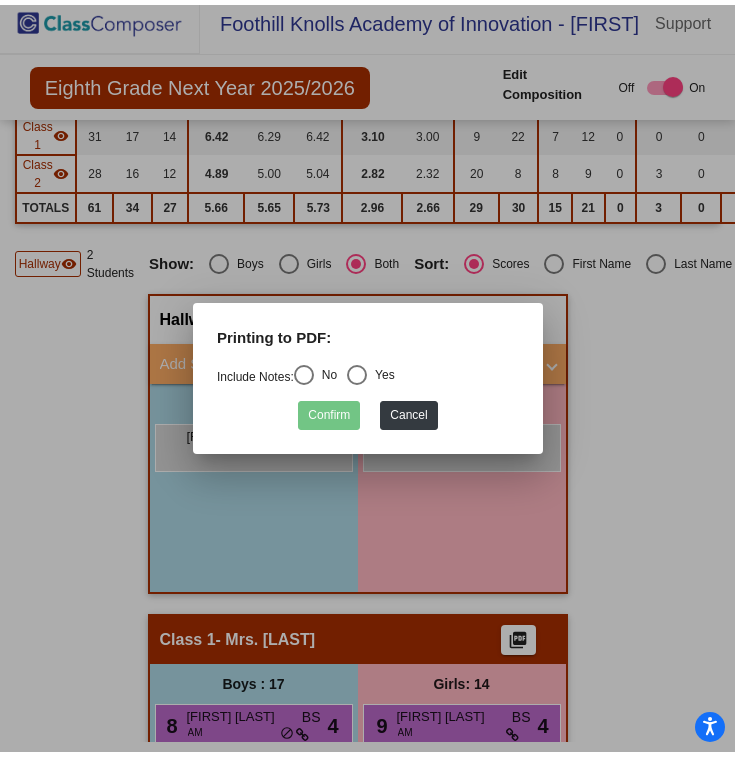 scroll, scrollTop: 0, scrollLeft: 0, axis: both 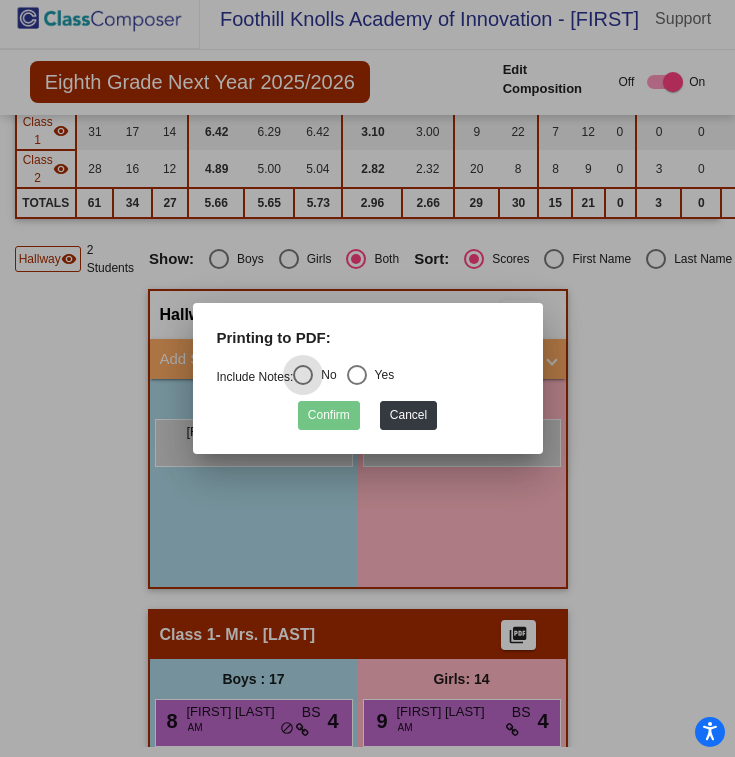 click at bounding box center (367, 378) 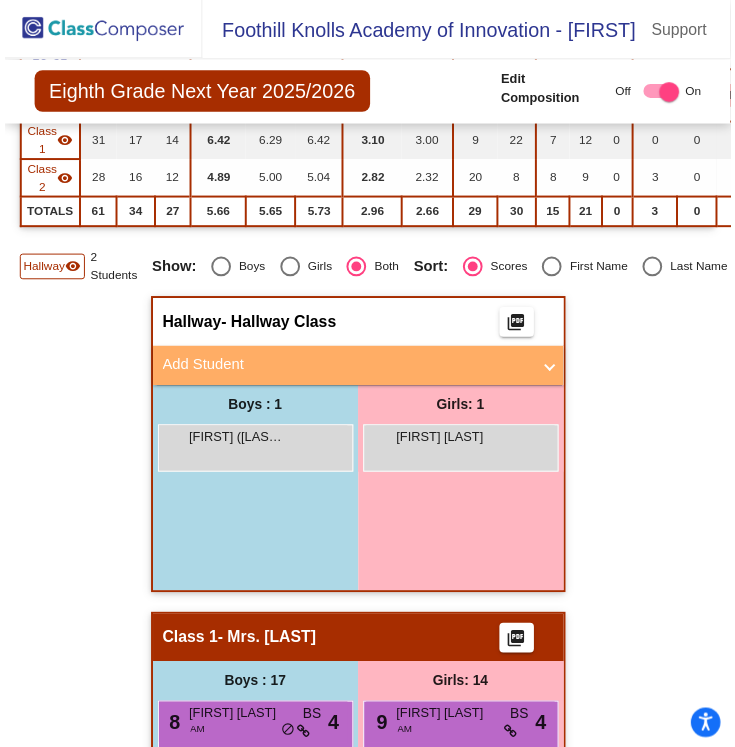 scroll, scrollTop: 10, scrollLeft: 0, axis: vertical 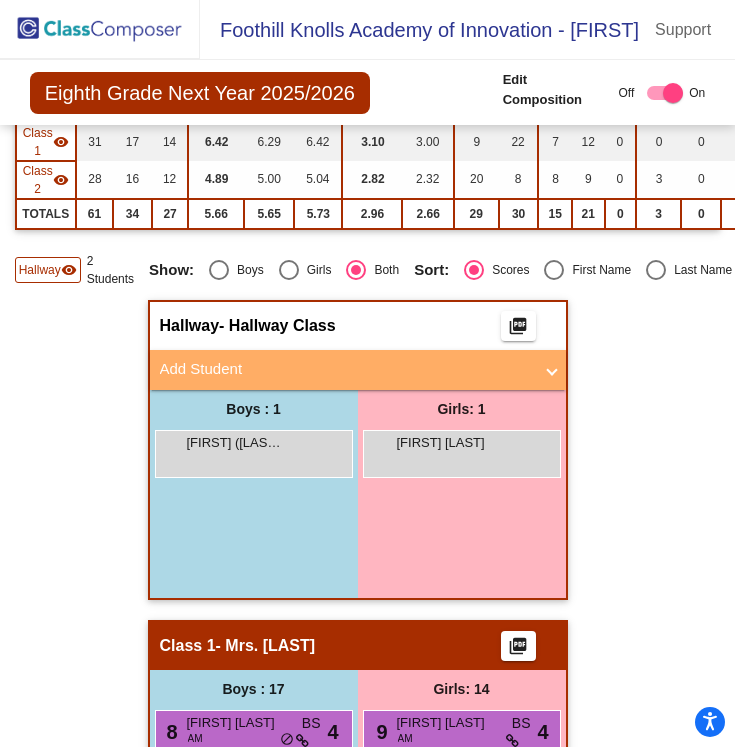 click on "Add Student" at bounding box center [354, 369] 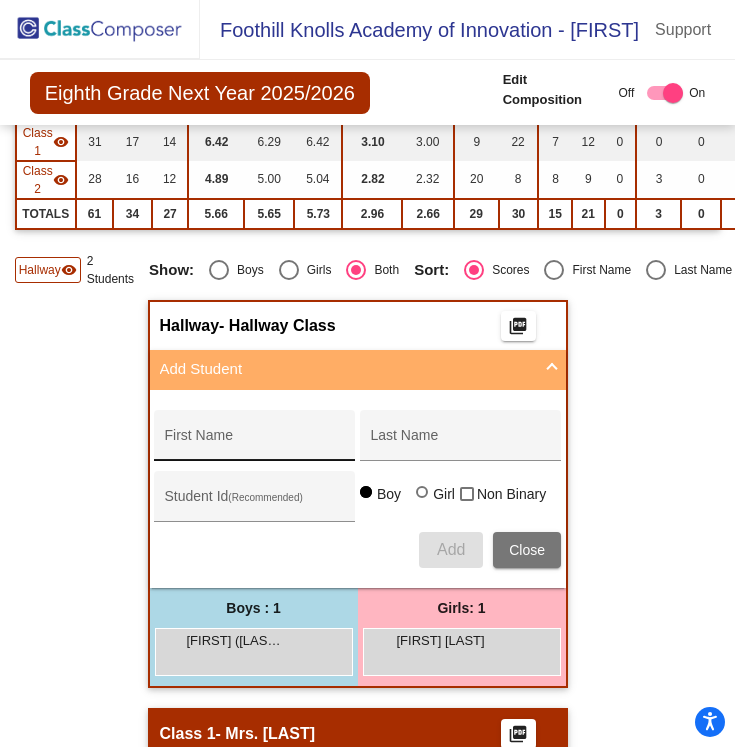 click on "First Name" at bounding box center (255, 443) 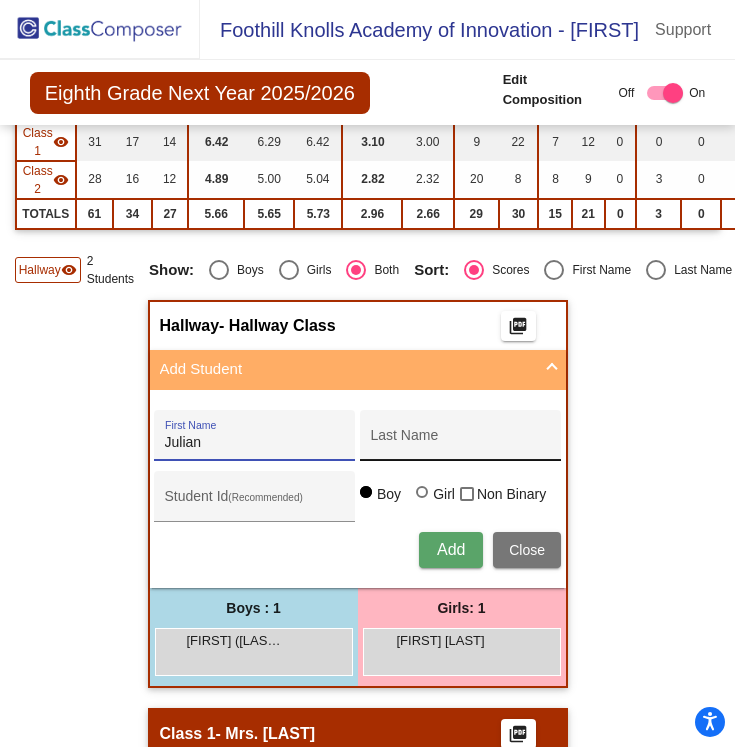 type on "Julian" 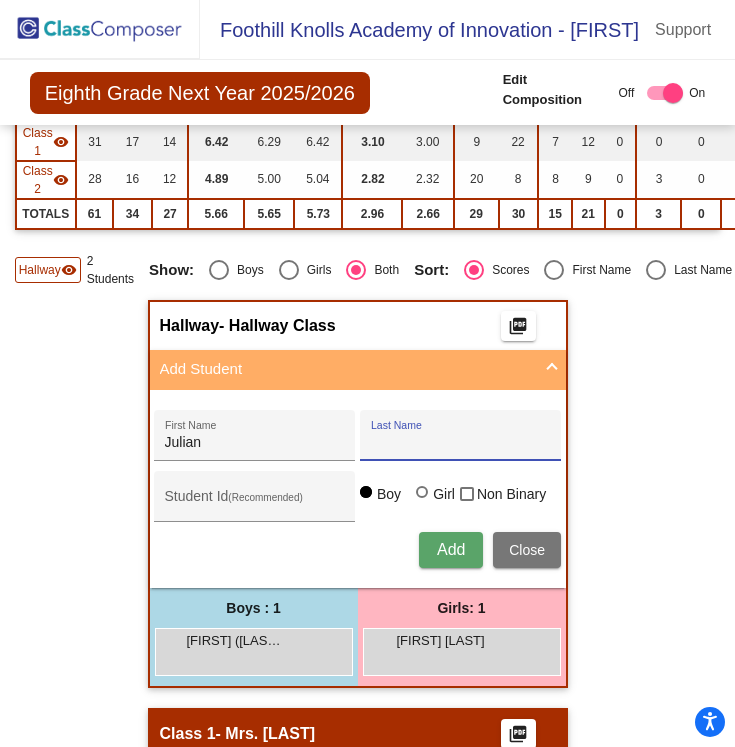 click on "Last Name" at bounding box center [461, 443] 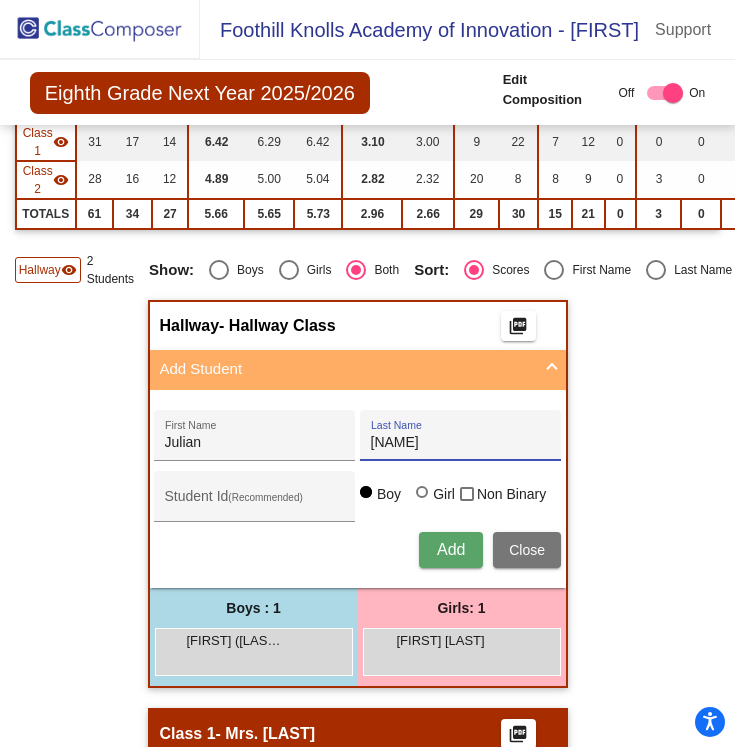 scroll, scrollTop: 269, scrollLeft: 0, axis: vertical 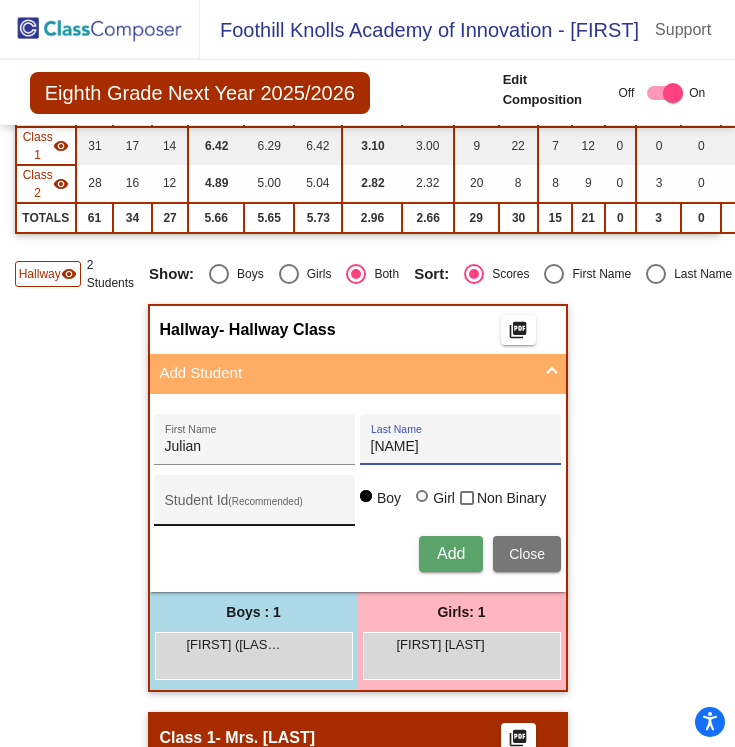type on "[NAME]" 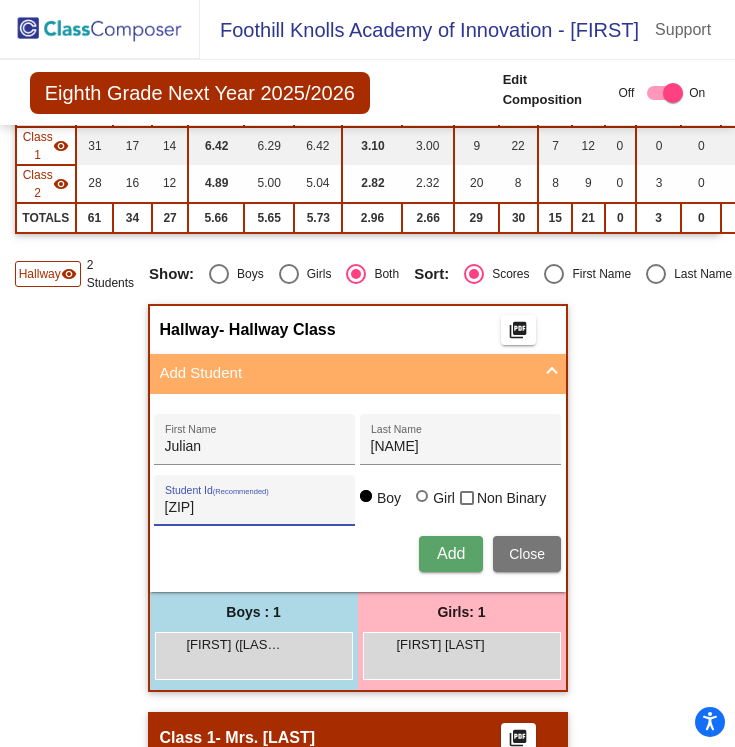 type on "[ZIP]" 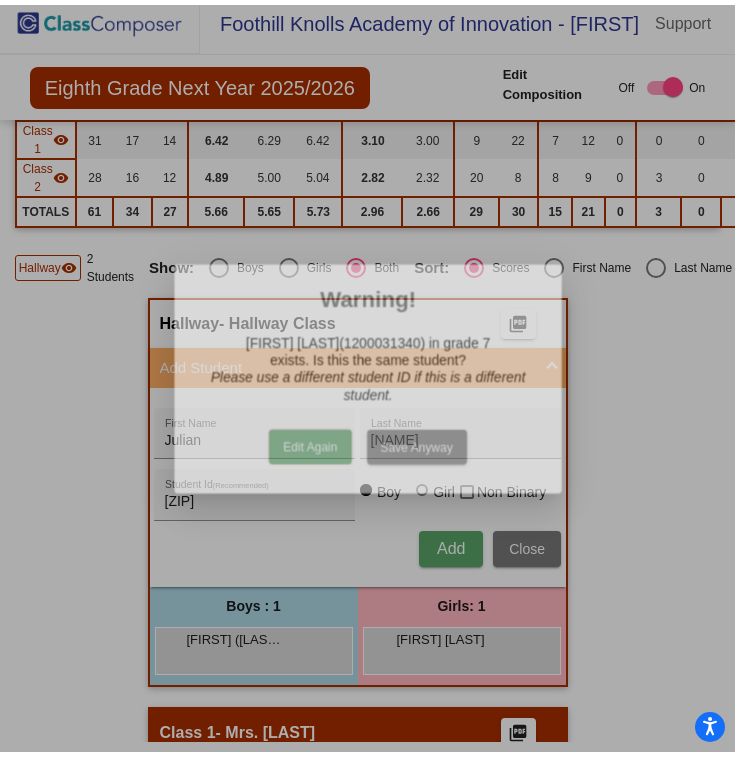 scroll, scrollTop: 0, scrollLeft: 0, axis: both 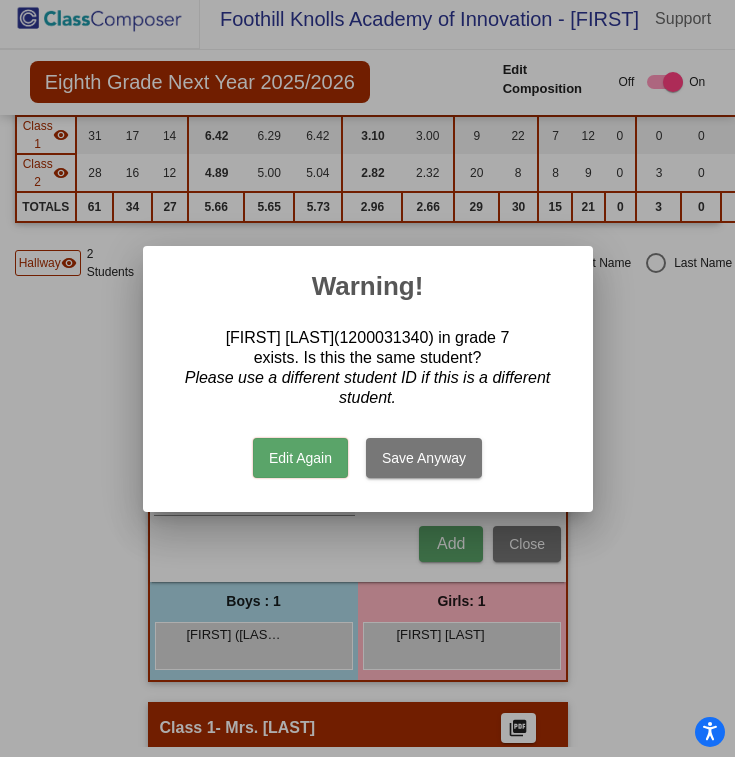 click on "Edit Again" at bounding box center [300, 458] 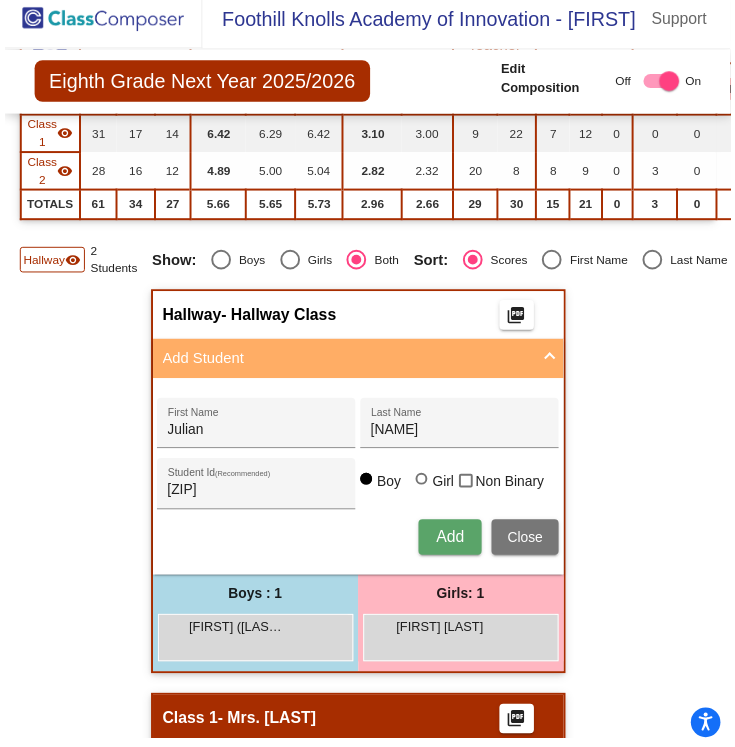 scroll, scrollTop: 10, scrollLeft: 0, axis: vertical 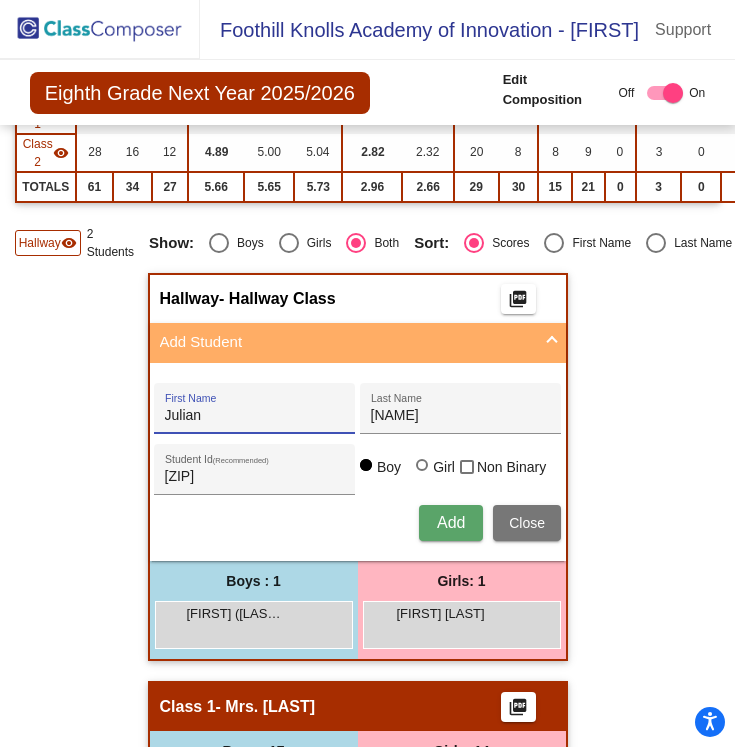 drag, startPoint x: 242, startPoint y: 410, endPoint x: 11, endPoint y: 402, distance: 231.13849 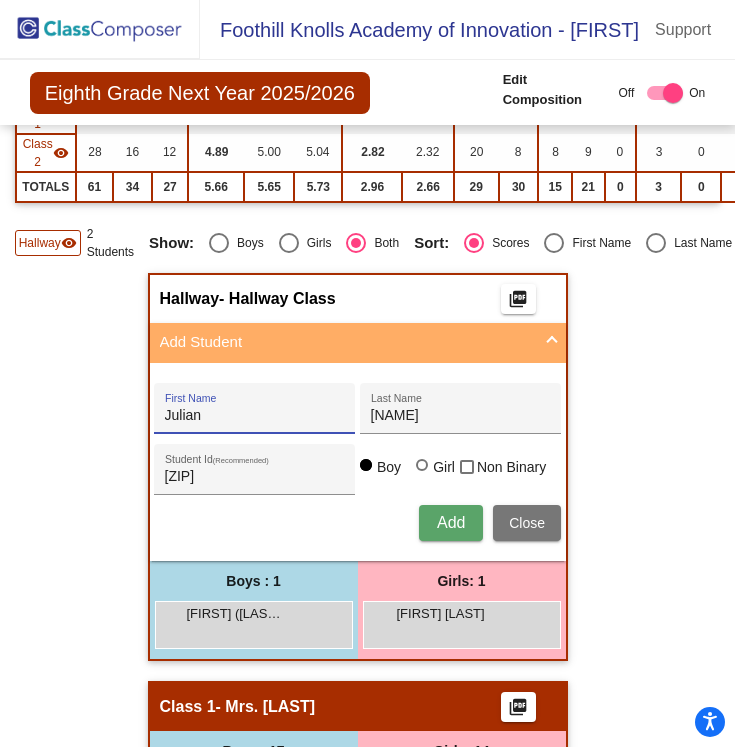 click on "Eighth Grade Next Year 2025/2026  Edit Composition Off   On  Incoming   Digital Data Wall    Display Scores for Years:   2023 - 2024   2024 - 2025  Grade/Archive Students in Table View   Download   New Small Group   Saved Small Group   Compose   Start Over   Submit Classes  Compose has been submitted  Check for Incomplete Scores  View Compose Rules   View Placement Violations  Notes   Download Class List   Import Students   Grade/Archive Students in Table View   New Small Group   Saved Small Group  Display Scores for Years:   2023 - 2024   2024 - 2025 Display Assessments: IR-R SBAE SBAM IR-M Students Academics Life Skills  Last Teacher  Placement  Identified  Total Boys Girls  Read.   Math   Writ.   Behav.   Work Sk.   MW   BS   ELL   GT   IEP   504   GPV   CT   SPE   CL   AM   SST  Hallway  visibility  2 1 1                 0   0   0   0   0   0   0   0   0   0   0   0   0   0   0  Class 1  visibility  31 17 14  6.42   6.29   6.42   3.10   3.00   9   22   7   12   0   0   0   0   2   0   0   1   0   0" 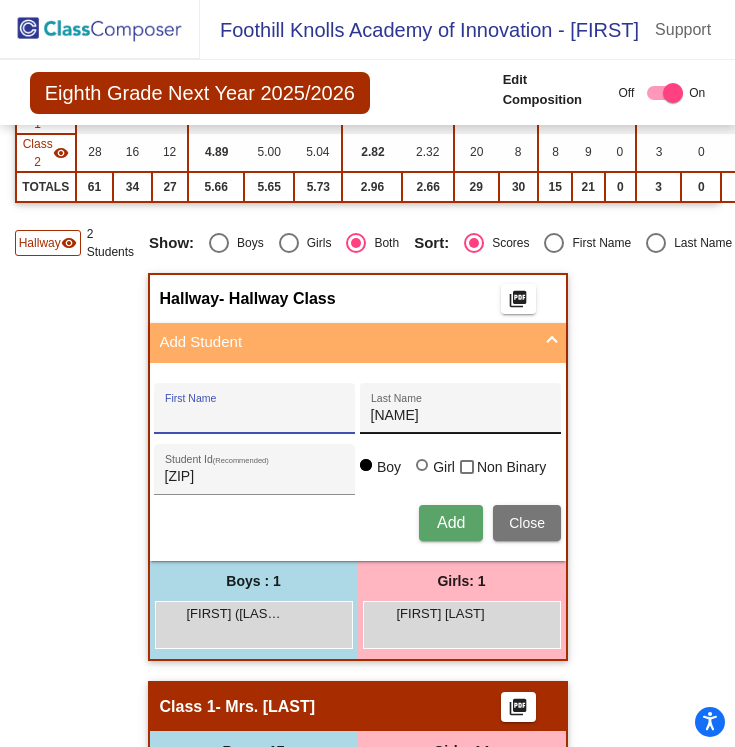 type 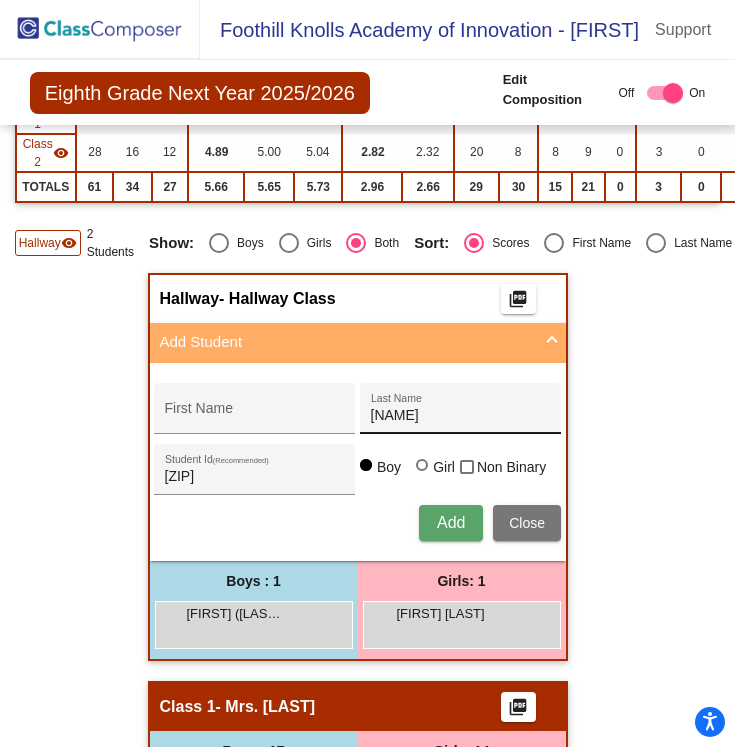 drag, startPoint x: 419, startPoint y: 399, endPoint x: 365, endPoint y: 413, distance: 55.7853 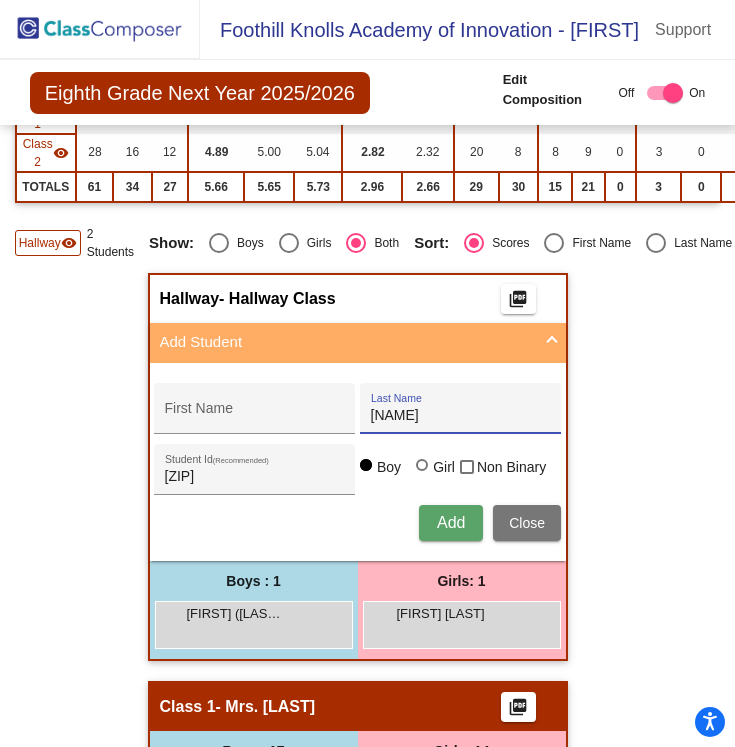 click on "Close" at bounding box center (527, 523) 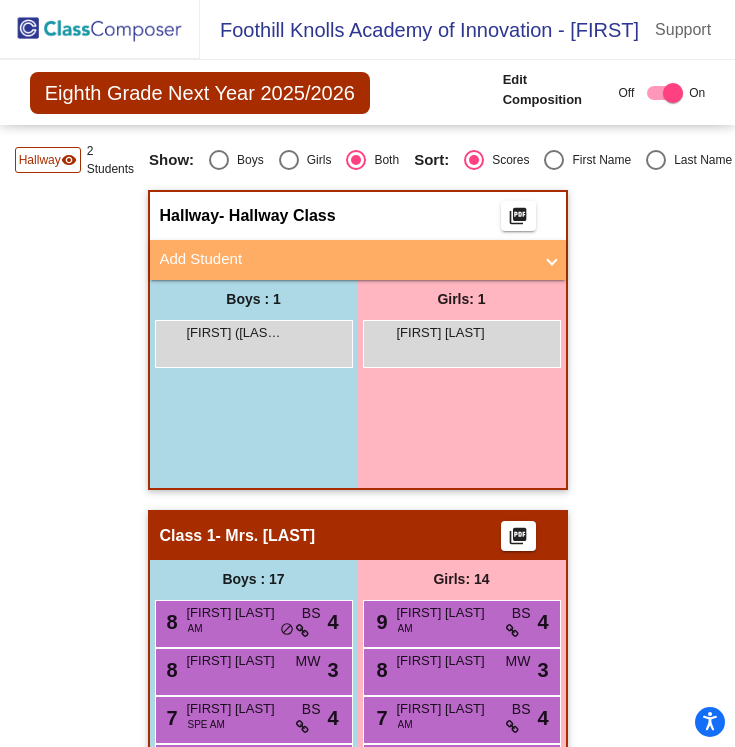 scroll, scrollTop: 0, scrollLeft: 0, axis: both 